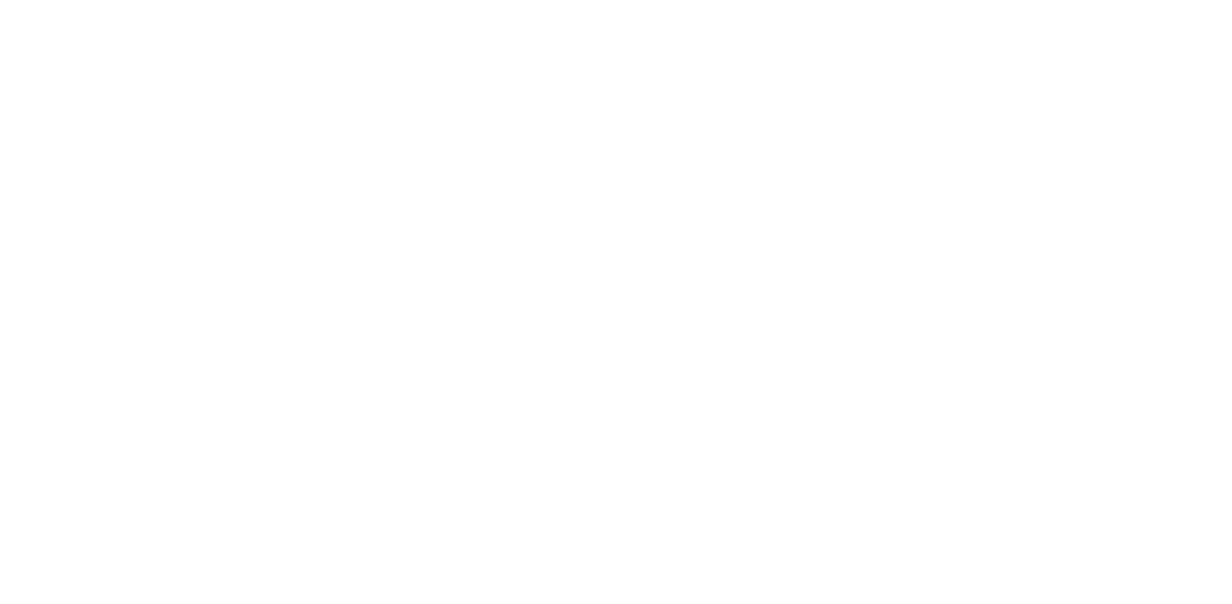 scroll, scrollTop: 0, scrollLeft: 0, axis: both 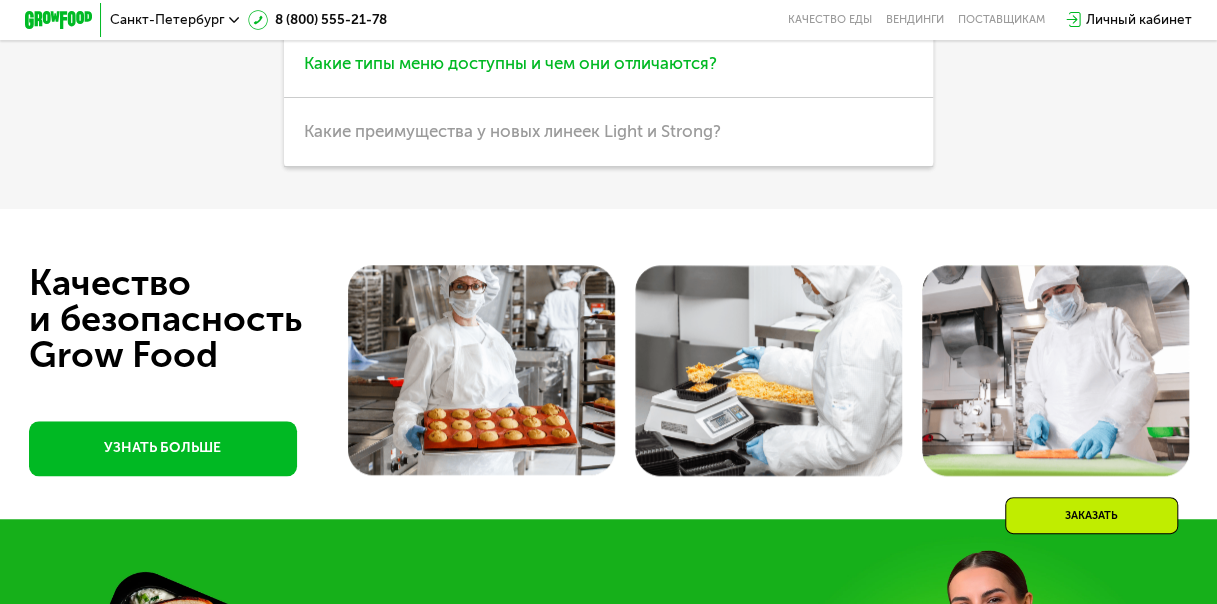 click on "Какие типы меню доступны и чем они отличаются?" at bounding box center [608, 63] 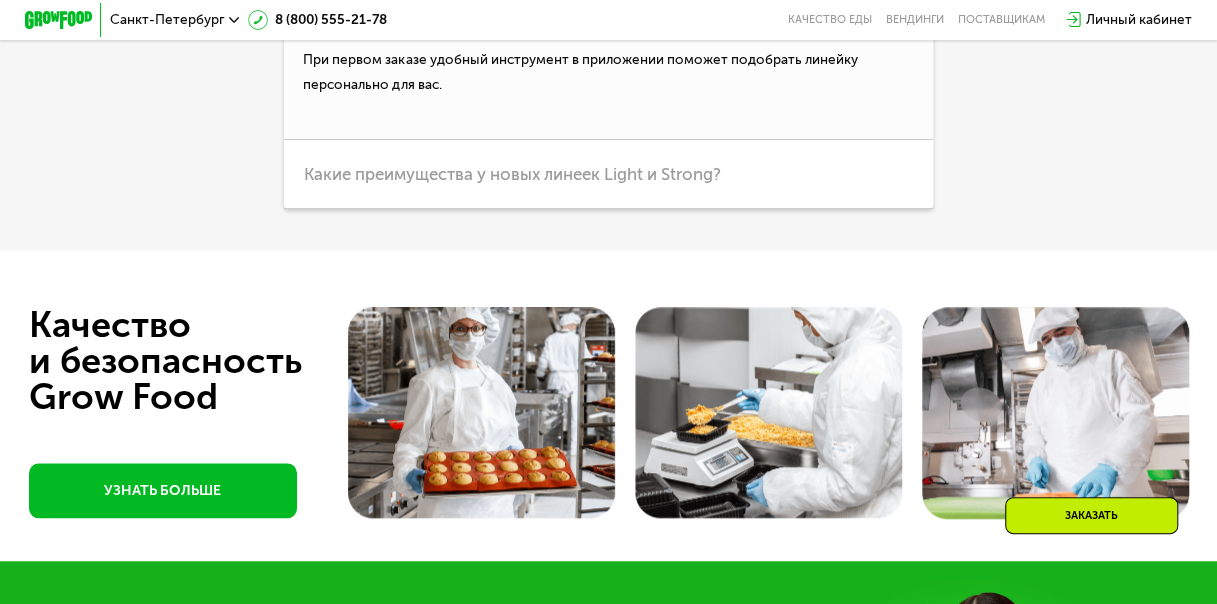 scroll, scrollTop: 4500, scrollLeft: 0, axis: vertical 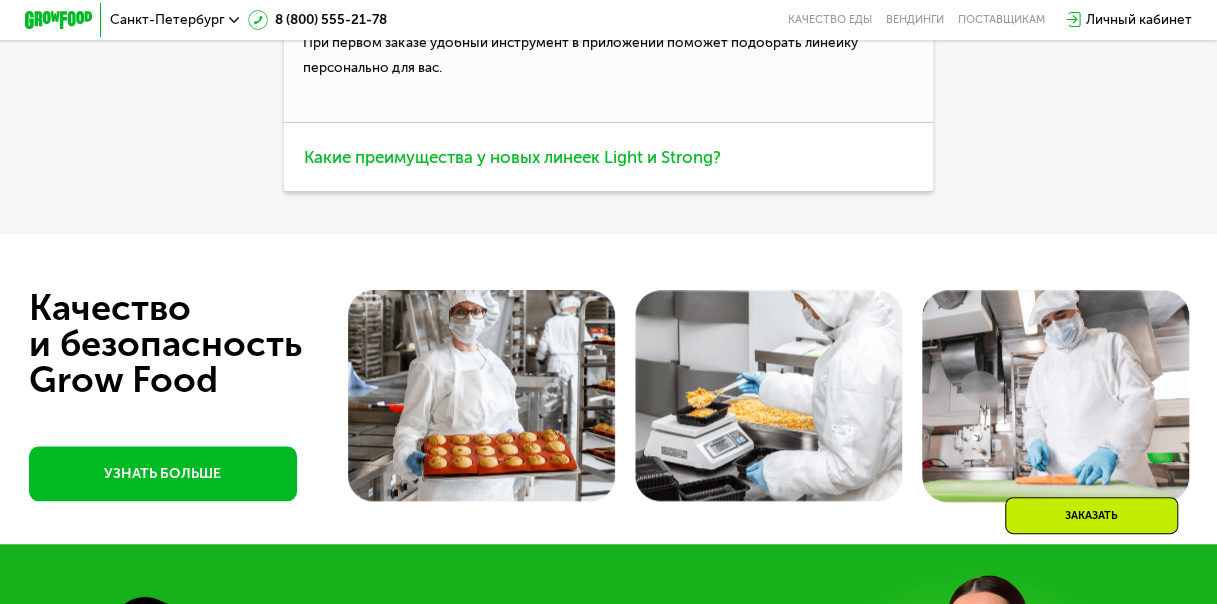click on "Какие преимущества у новых линеек Light и Strong?" at bounding box center [608, 157] 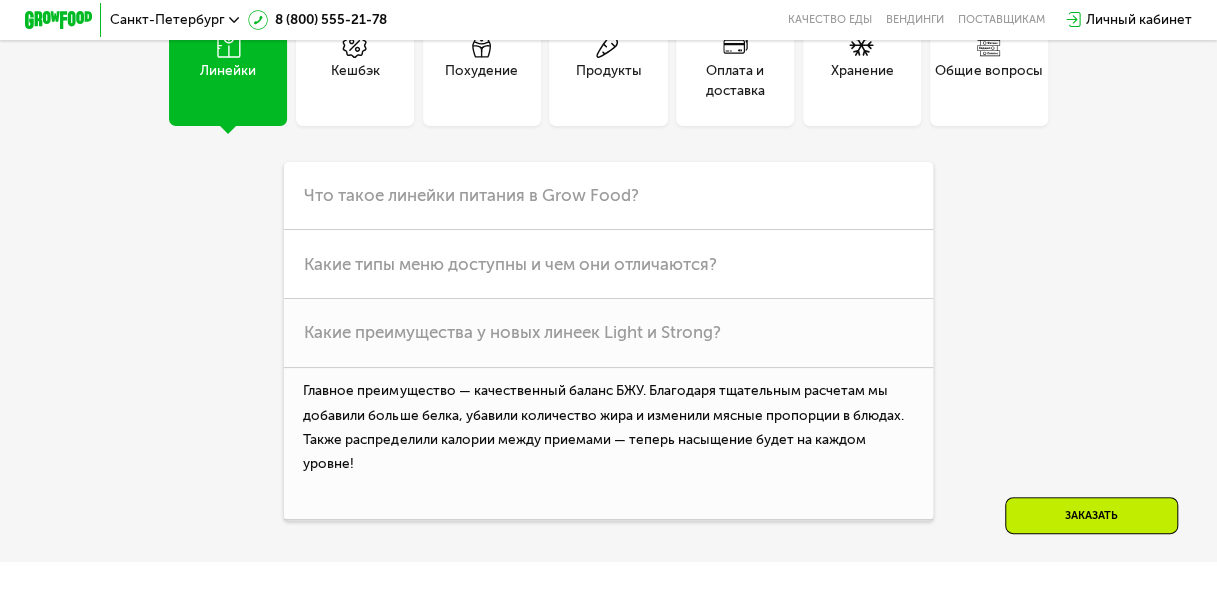 scroll, scrollTop: 4100, scrollLeft: 0, axis: vertical 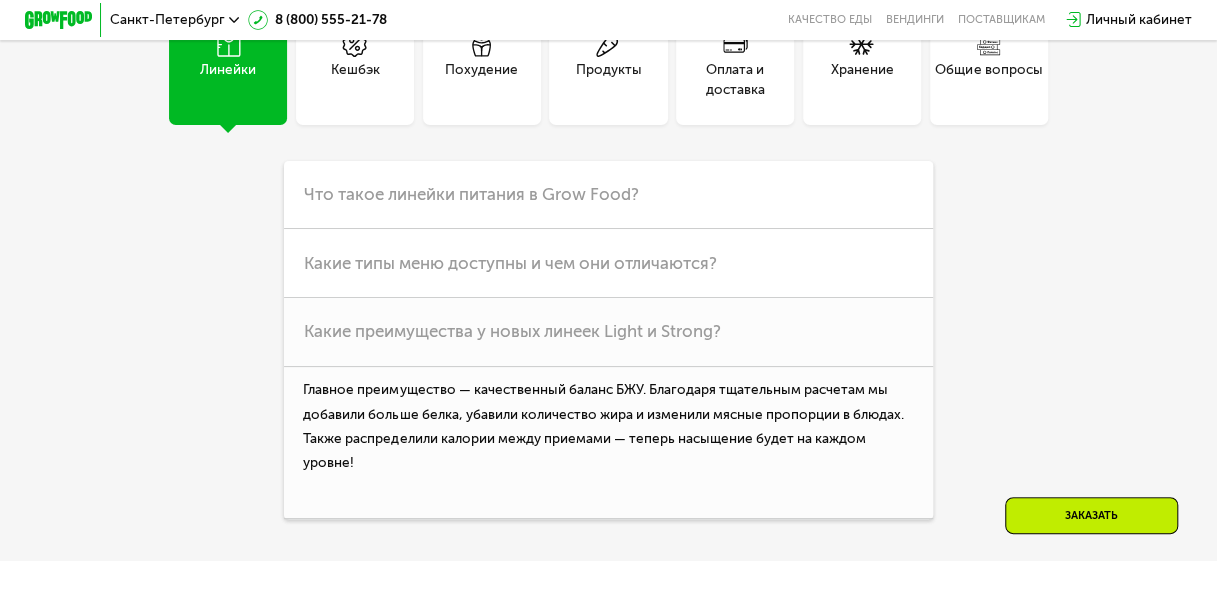 click on "Кешбэк" at bounding box center (355, 66) 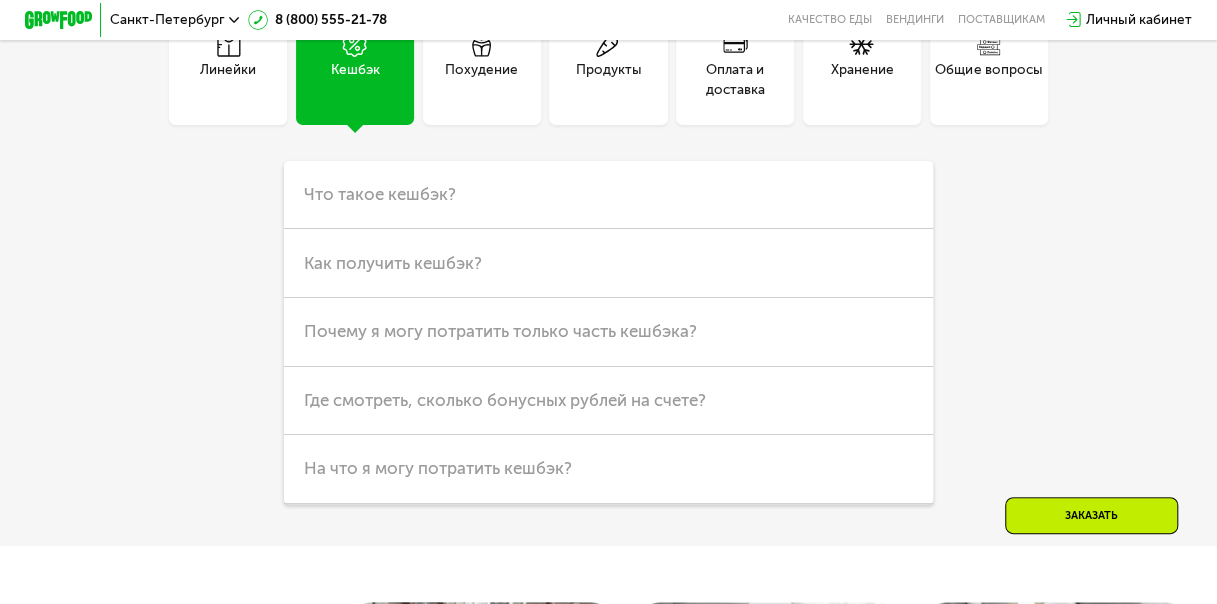 click on "Похудение" at bounding box center (481, 80) 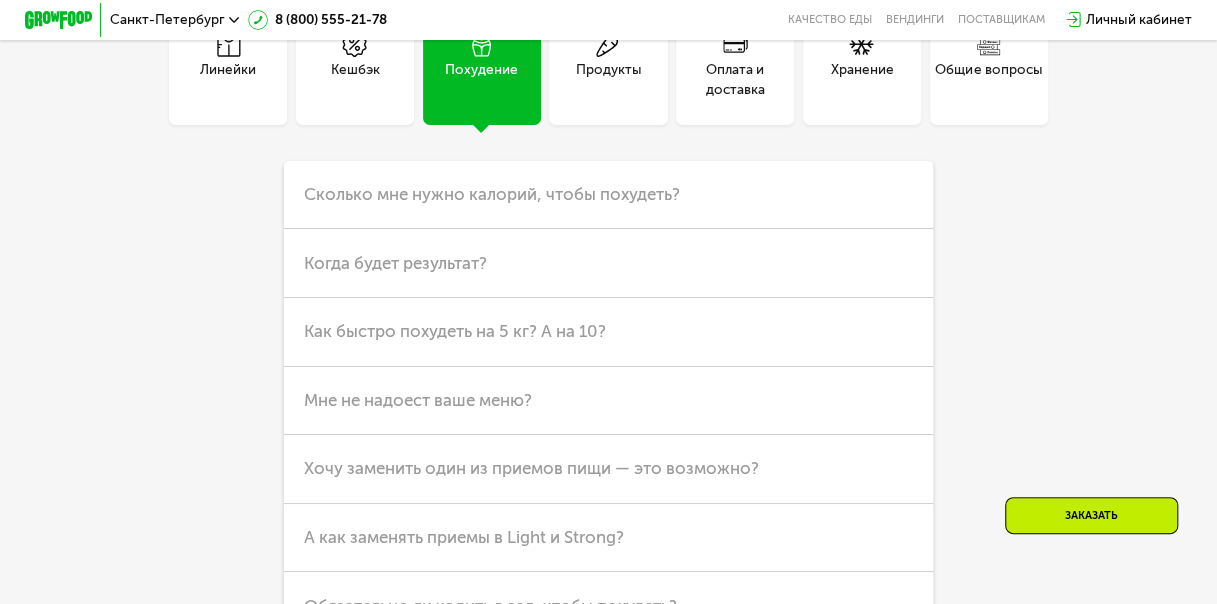 click on "Продукты" at bounding box center [608, 66] 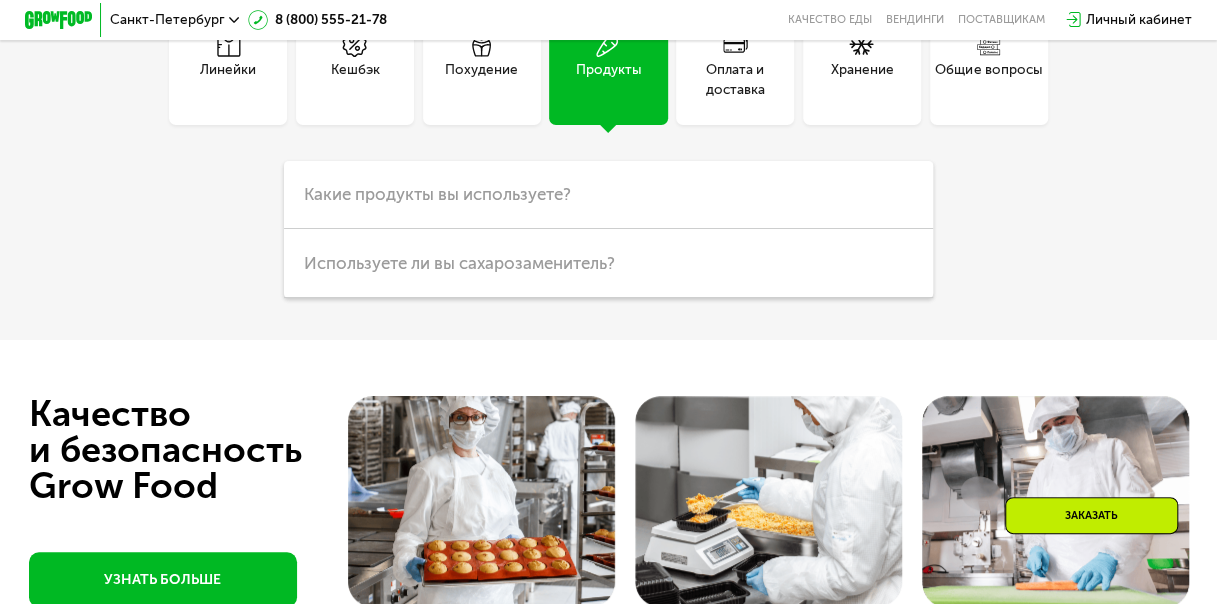 click on "Оплата и доставка" at bounding box center (735, 80) 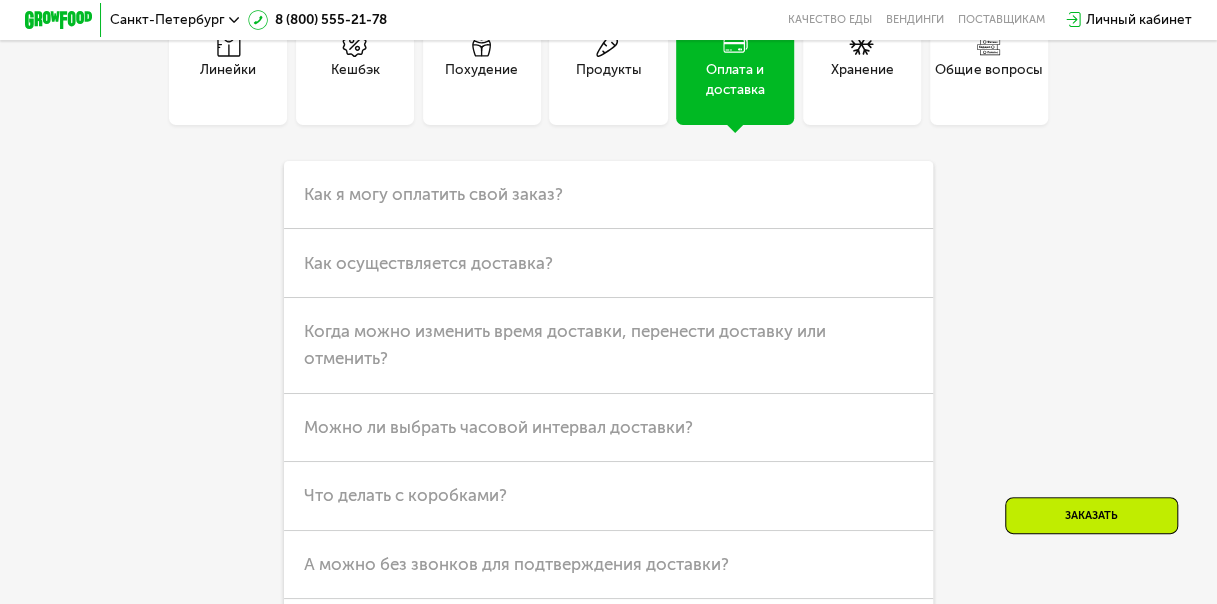 click 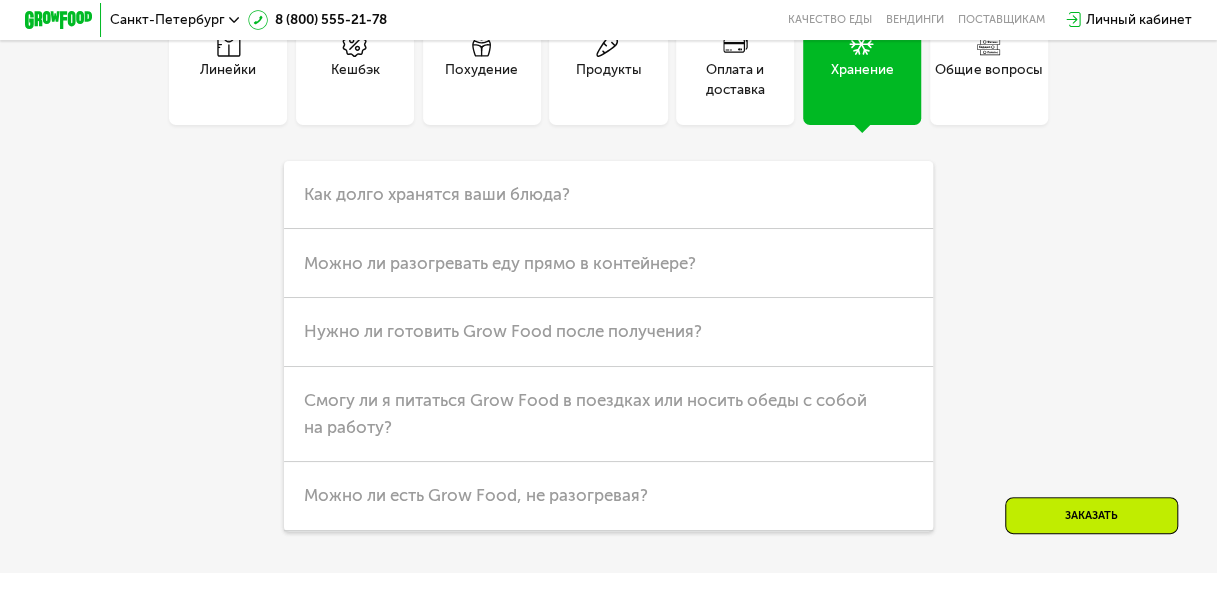 click on "Общие вопросы" at bounding box center [988, 80] 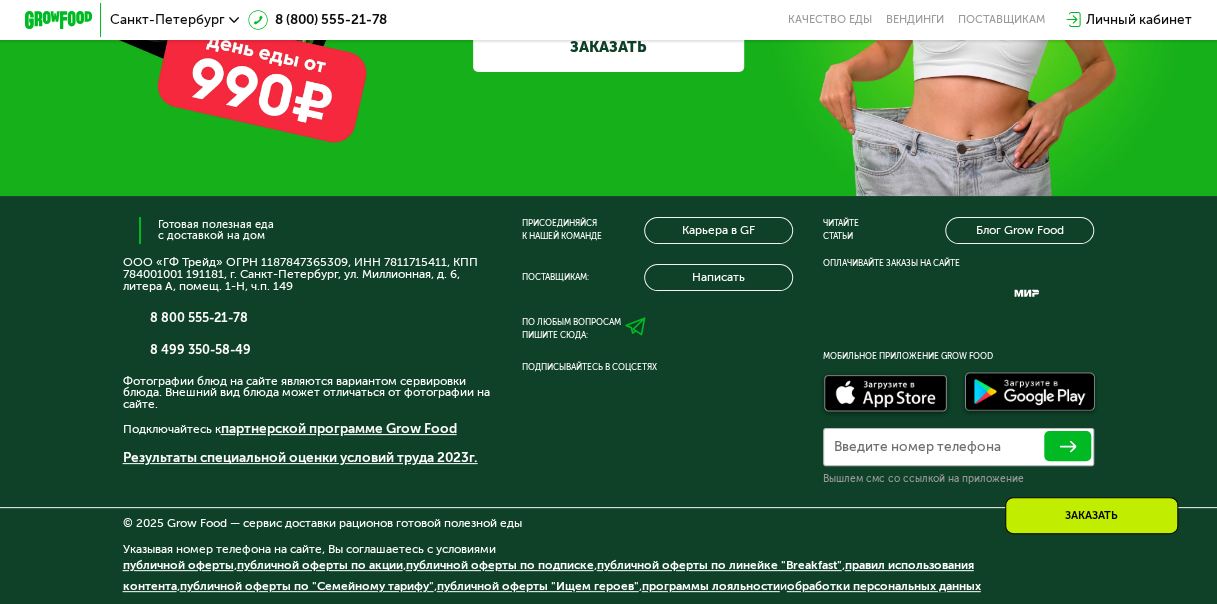 scroll, scrollTop: 4986, scrollLeft: 0, axis: vertical 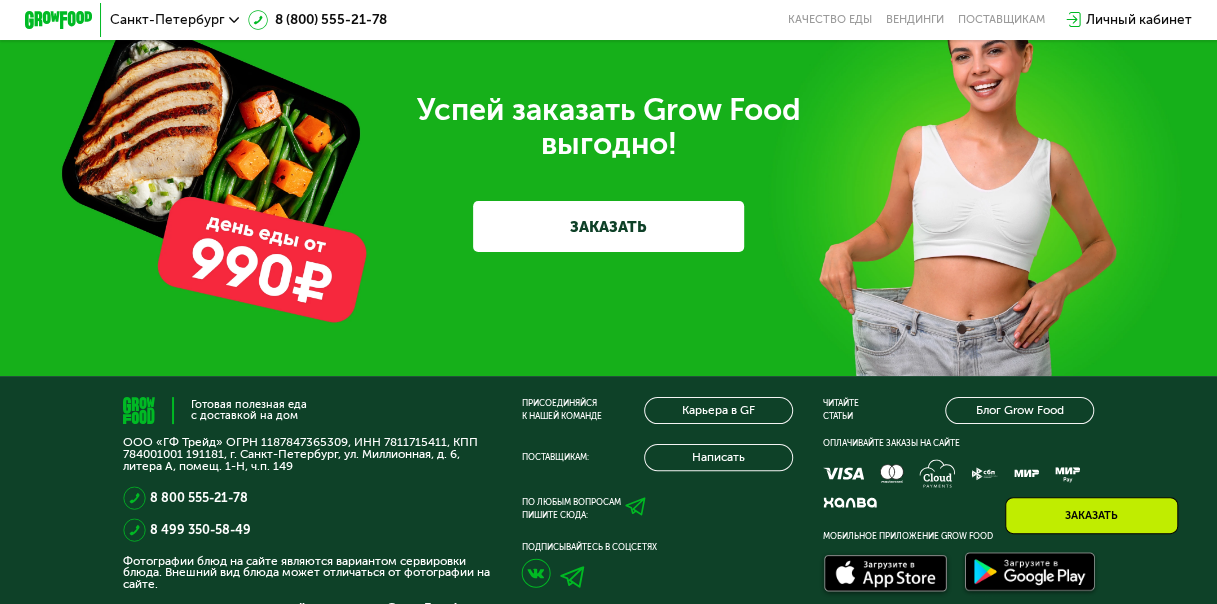 click on "ЗАКАЗАТЬ" at bounding box center (608, 226) 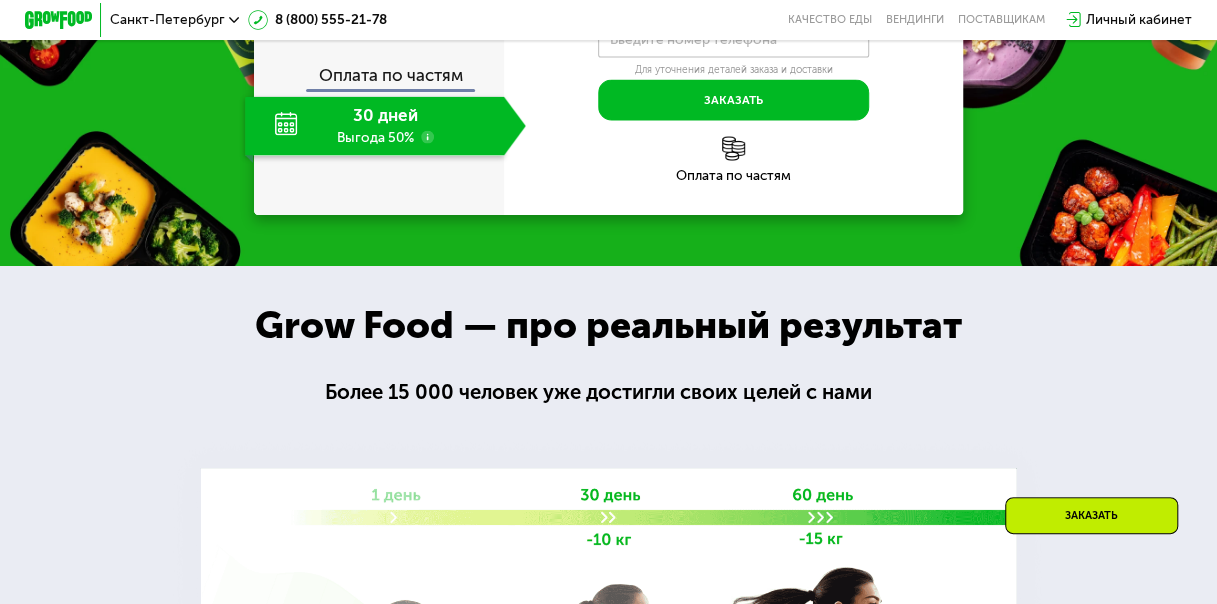scroll, scrollTop: 1709, scrollLeft: 0, axis: vertical 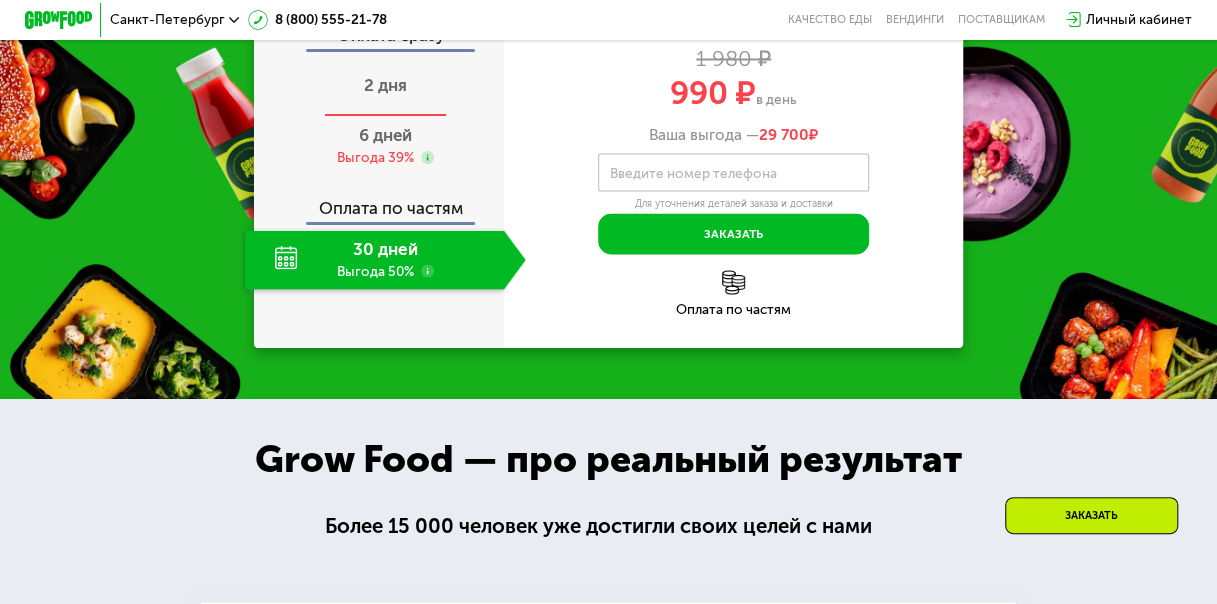 click on "2 дня" at bounding box center (385, 87) 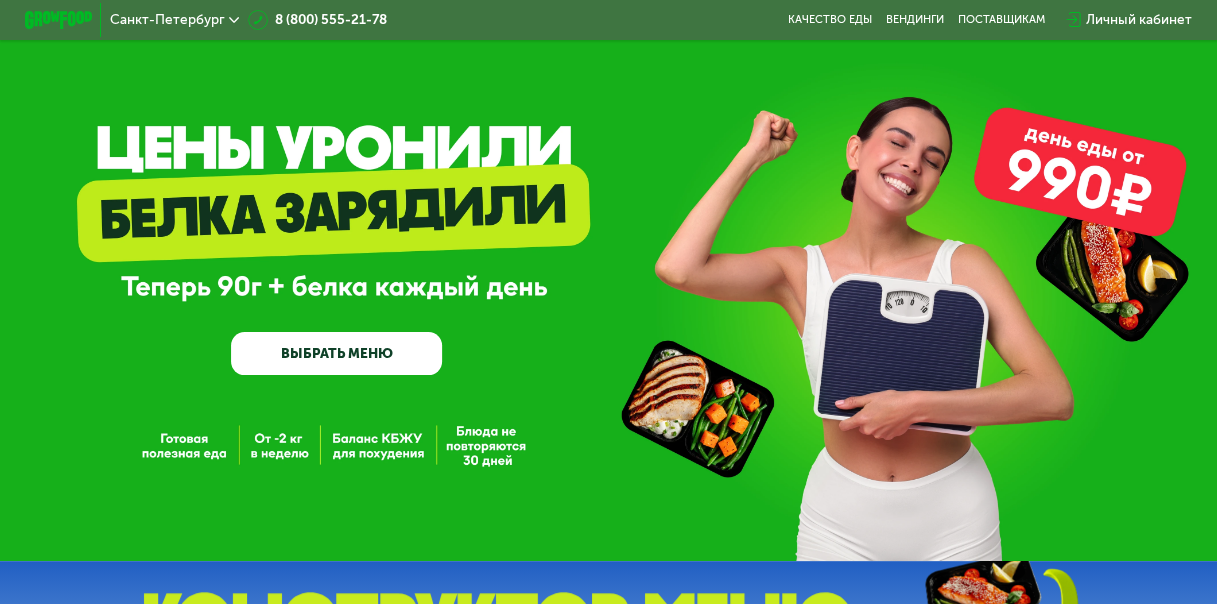 scroll, scrollTop: 9, scrollLeft: 0, axis: vertical 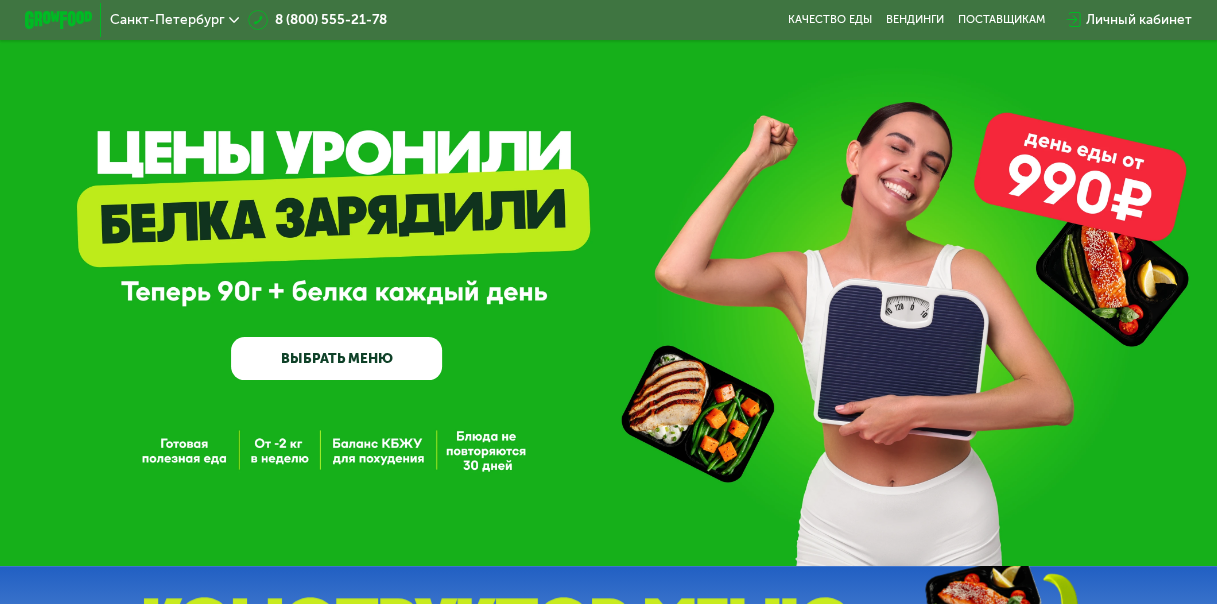 click on "ВЫБРАТЬ МЕНЮ" at bounding box center (336, 358) 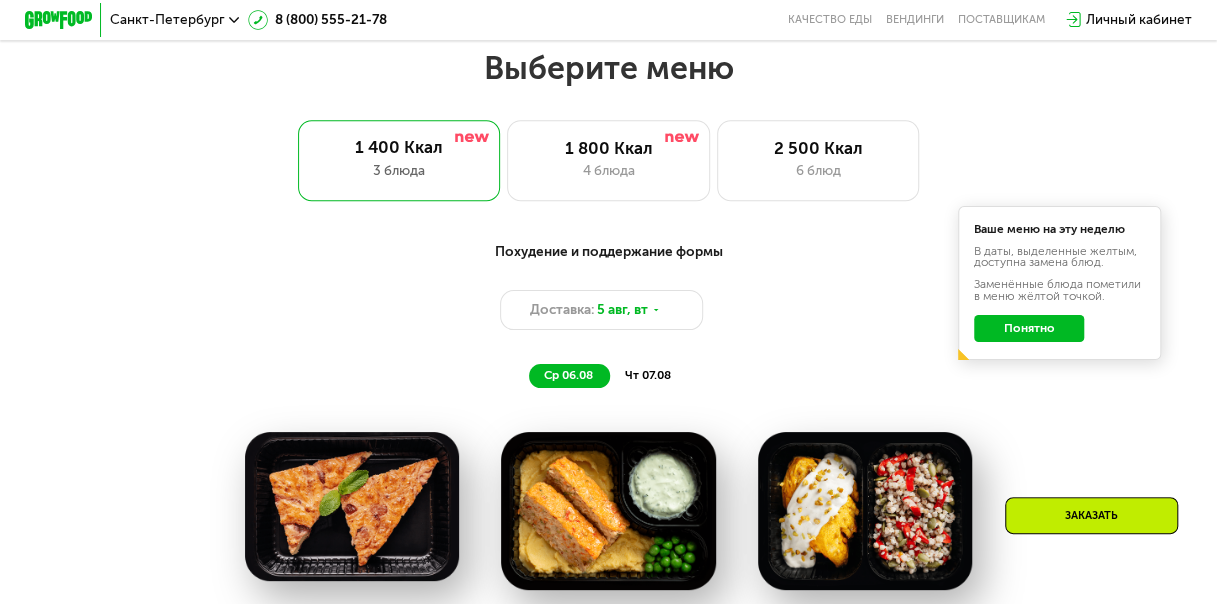 scroll, scrollTop: 751, scrollLeft: 0, axis: vertical 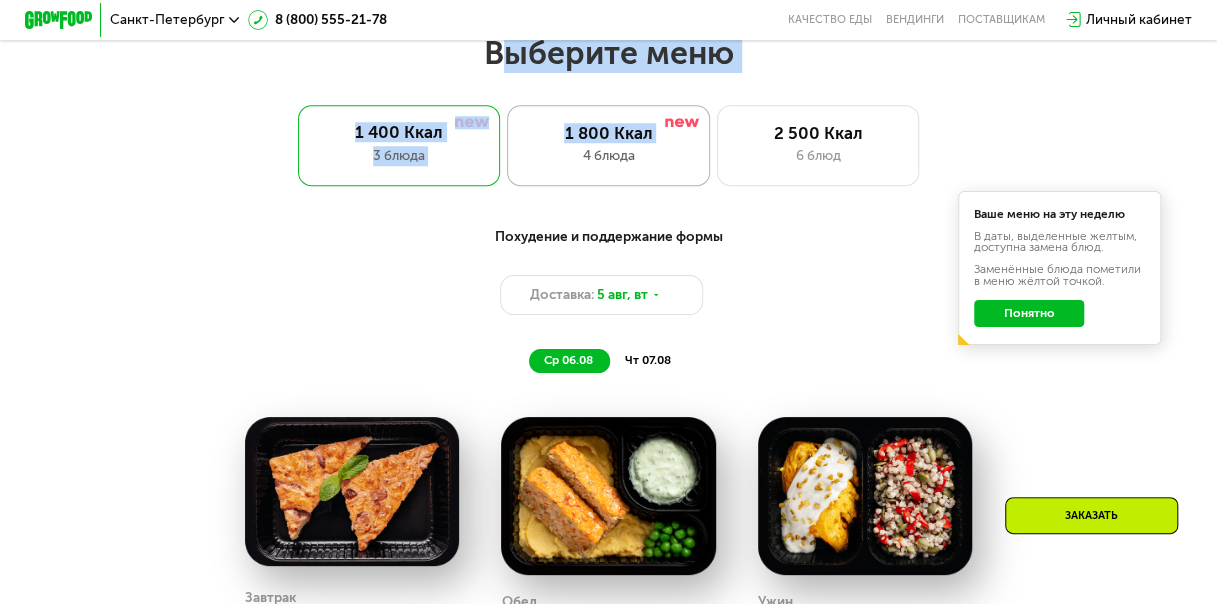drag, startPoint x: 482, startPoint y: 49, endPoint x: 522, endPoint y: 160, distance: 117.98729 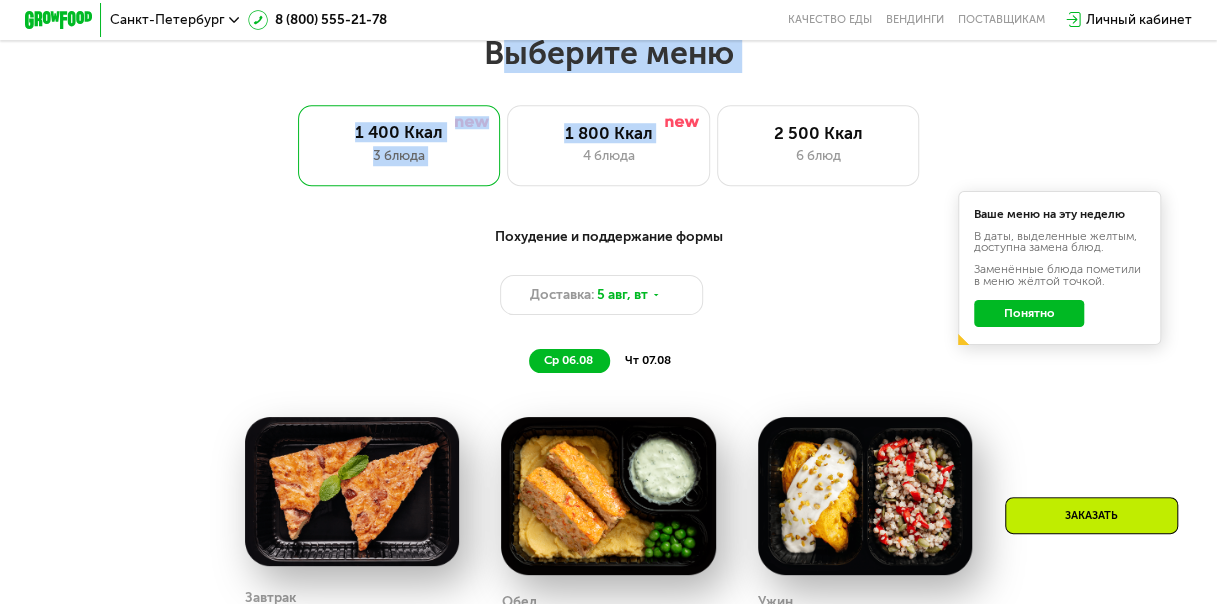 click on "Выберите меню  1 400 Ккал 3 блюда 1 800 Ккал 4 блюда 2 500 Ккал 6 блюд" at bounding box center [608, 109] 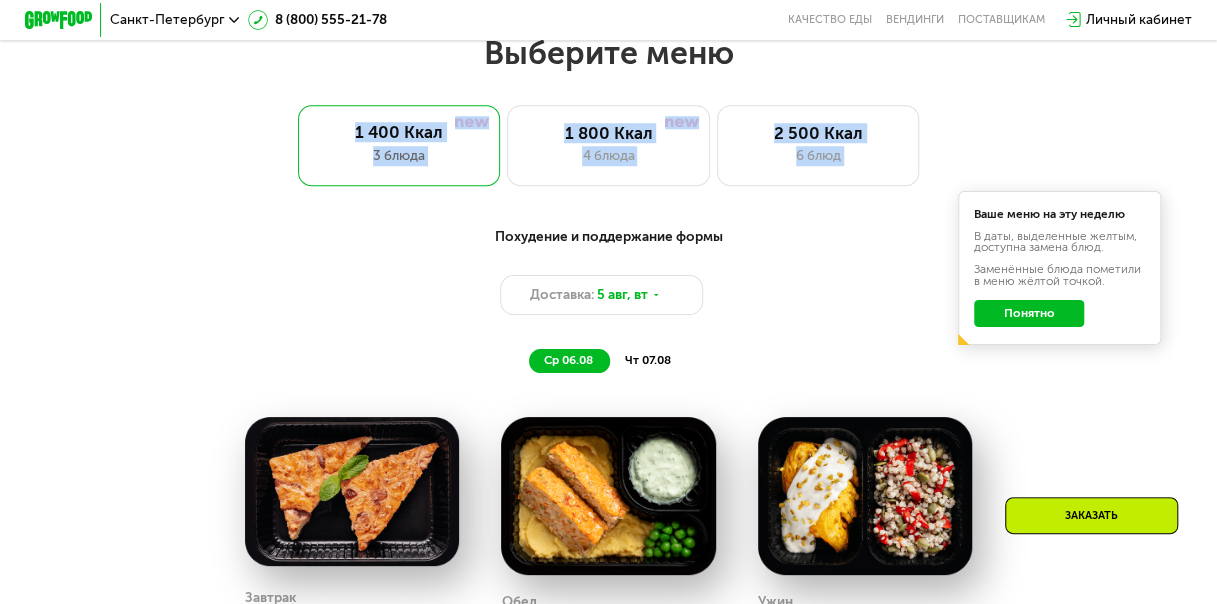 drag, startPoint x: 320, startPoint y: 113, endPoint x: 416, endPoint y: 222, distance: 145.24806 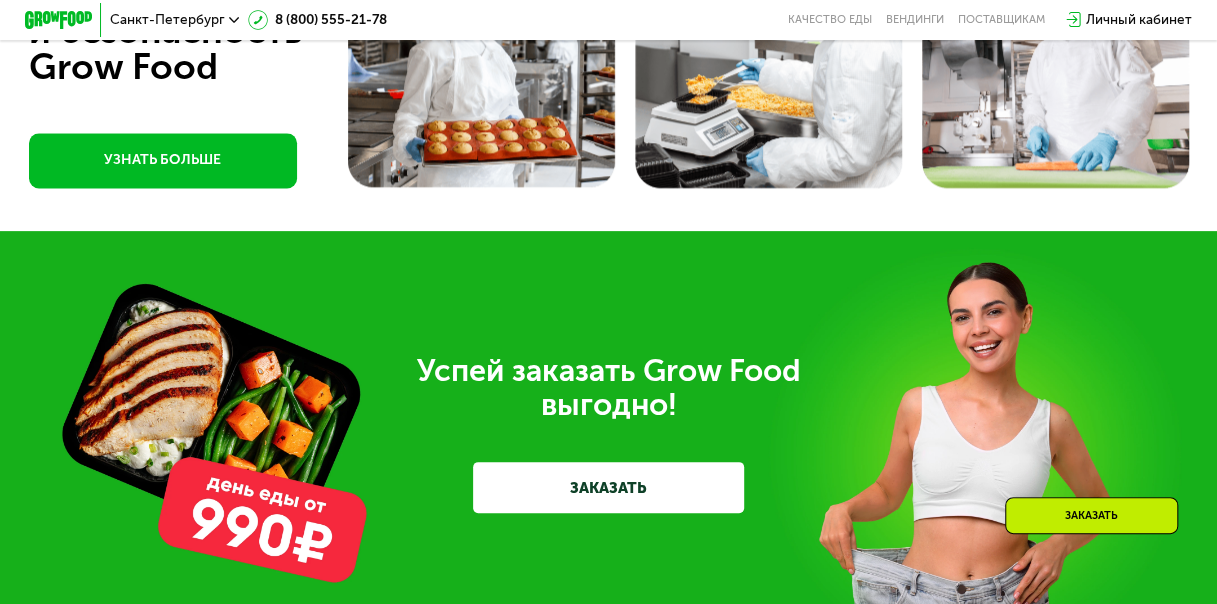 scroll, scrollTop: 5386, scrollLeft: 0, axis: vertical 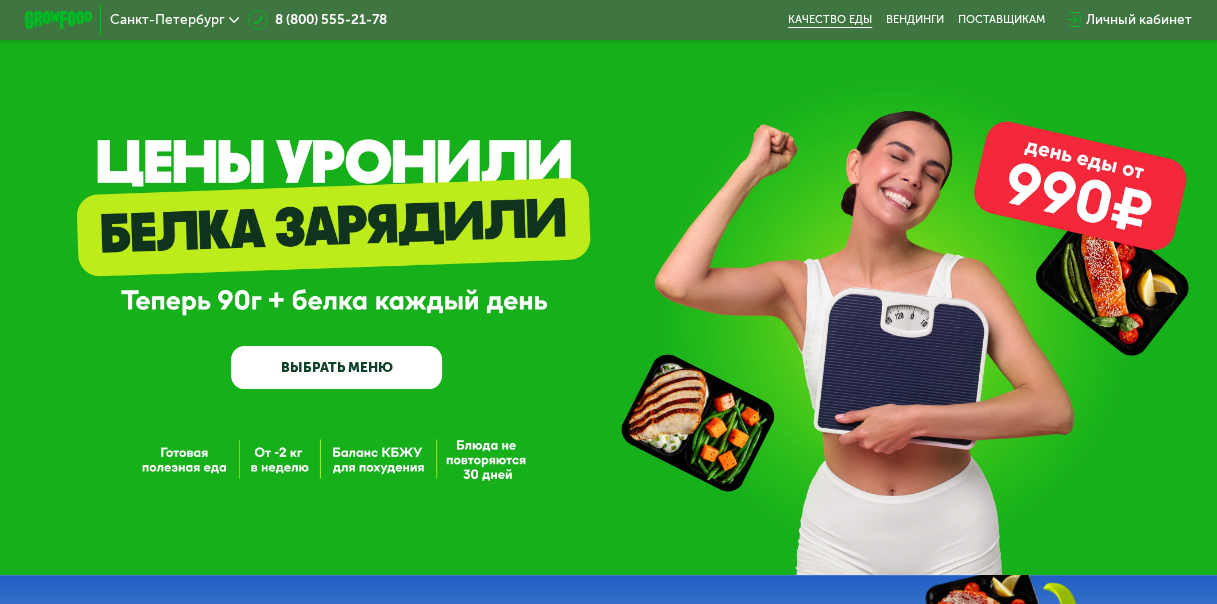 click on "Качество еды" at bounding box center (830, 20) 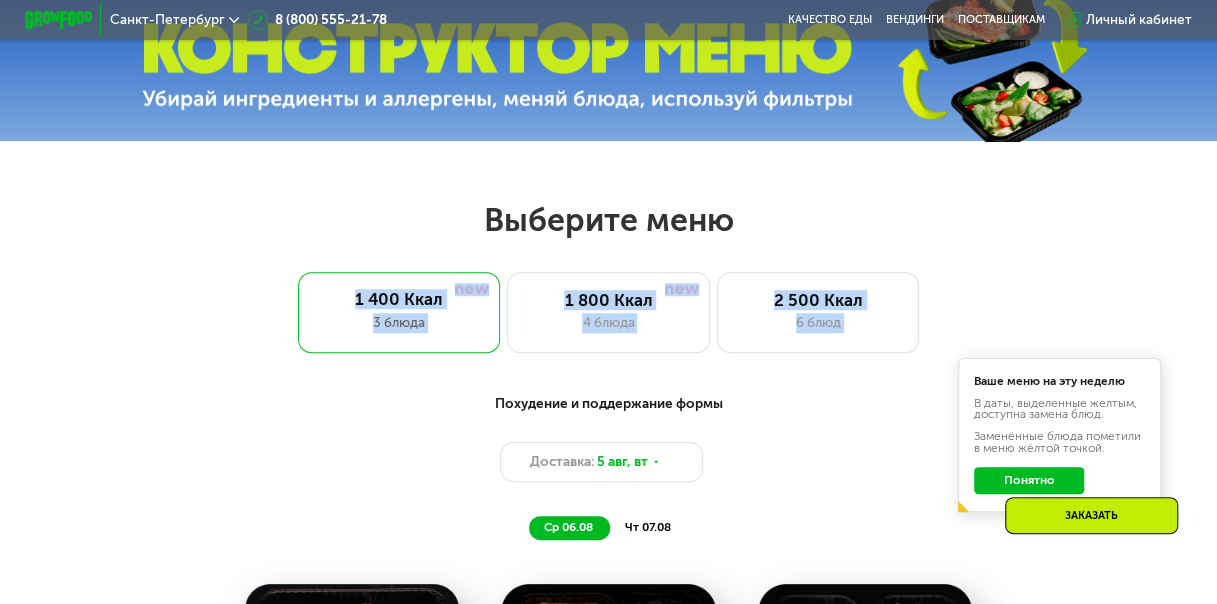 scroll, scrollTop: 600, scrollLeft: 0, axis: vertical 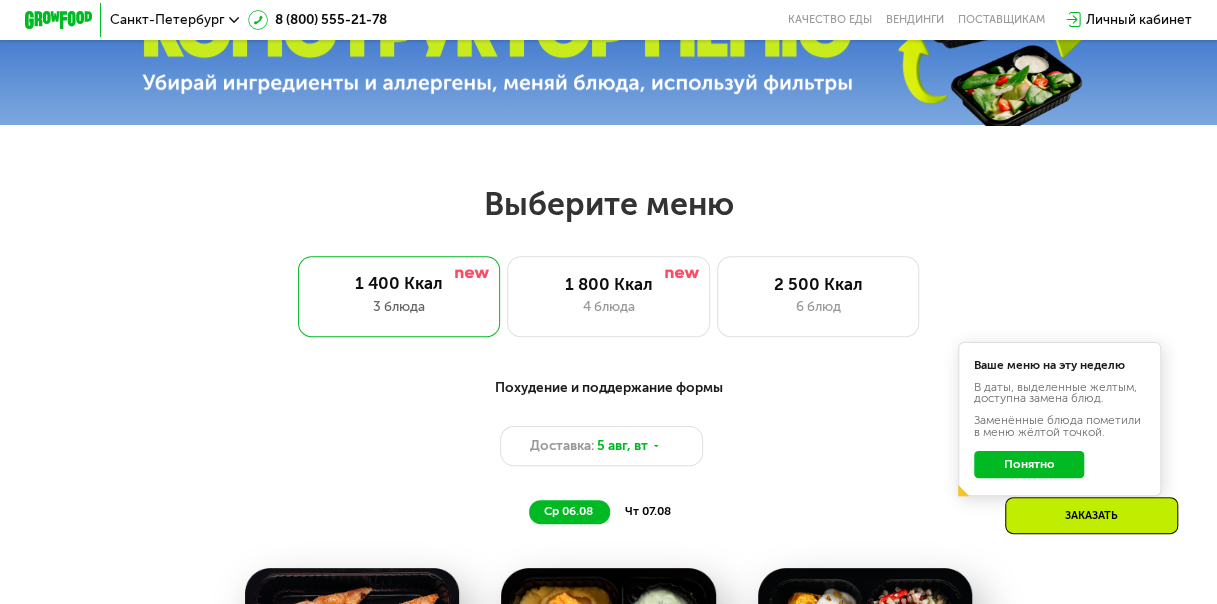 click on "[CITY]  [PHONE]" 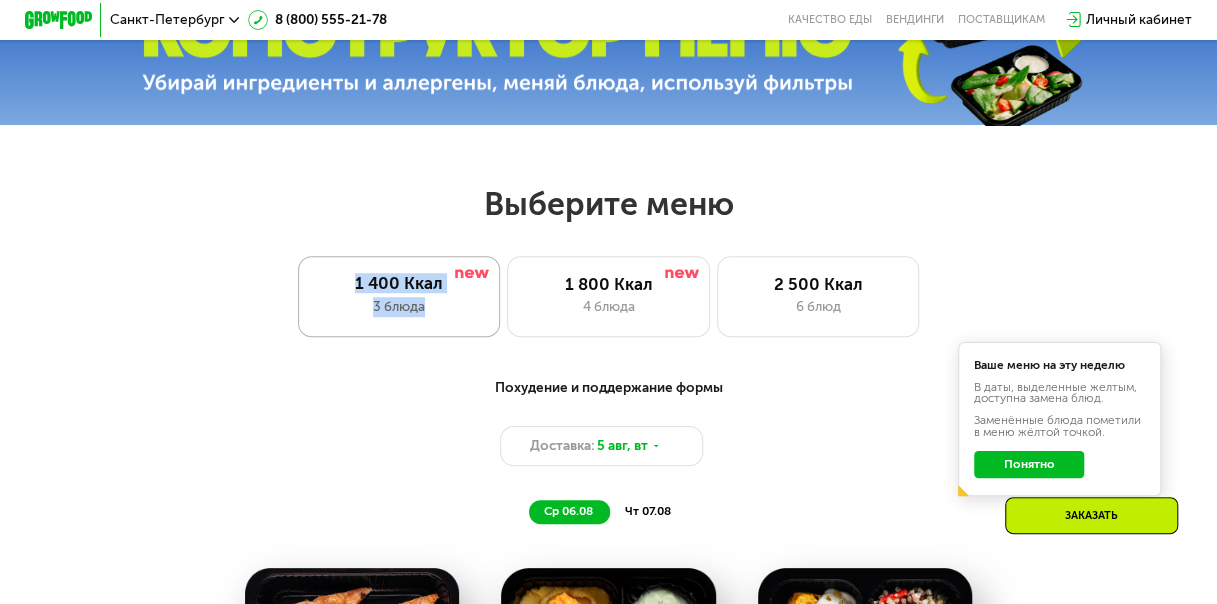 drag, startPoint x: 350, startPoint y: 284, endPoint x: 464, endPoint y: 325, distance: 121.14867 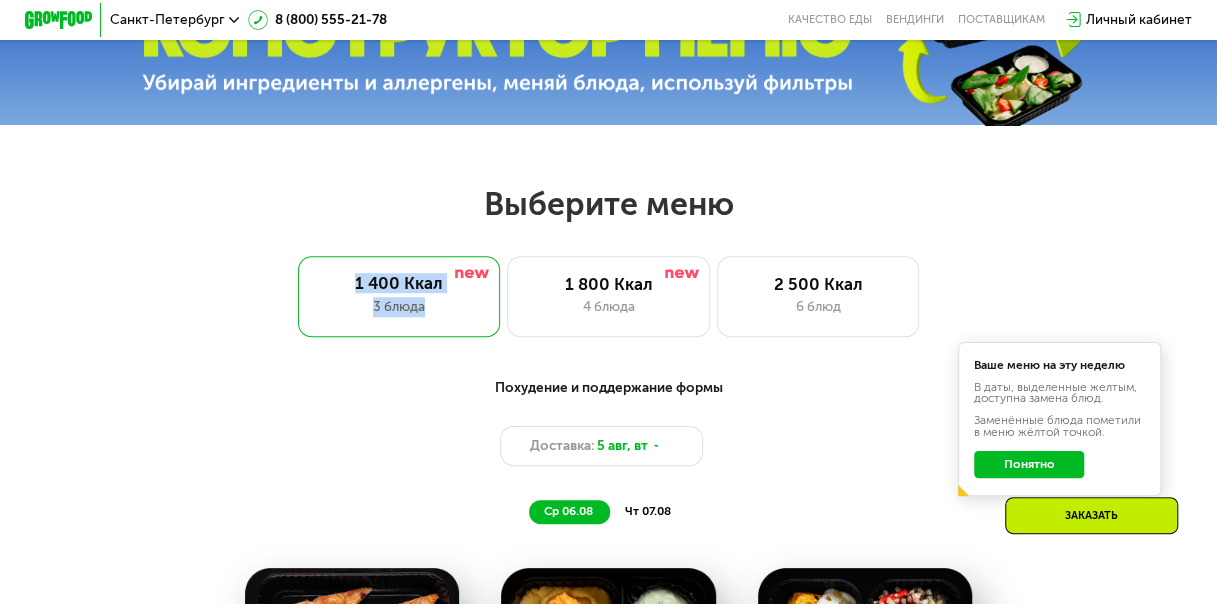 copy on "1 400 Ккал 3 блюда" 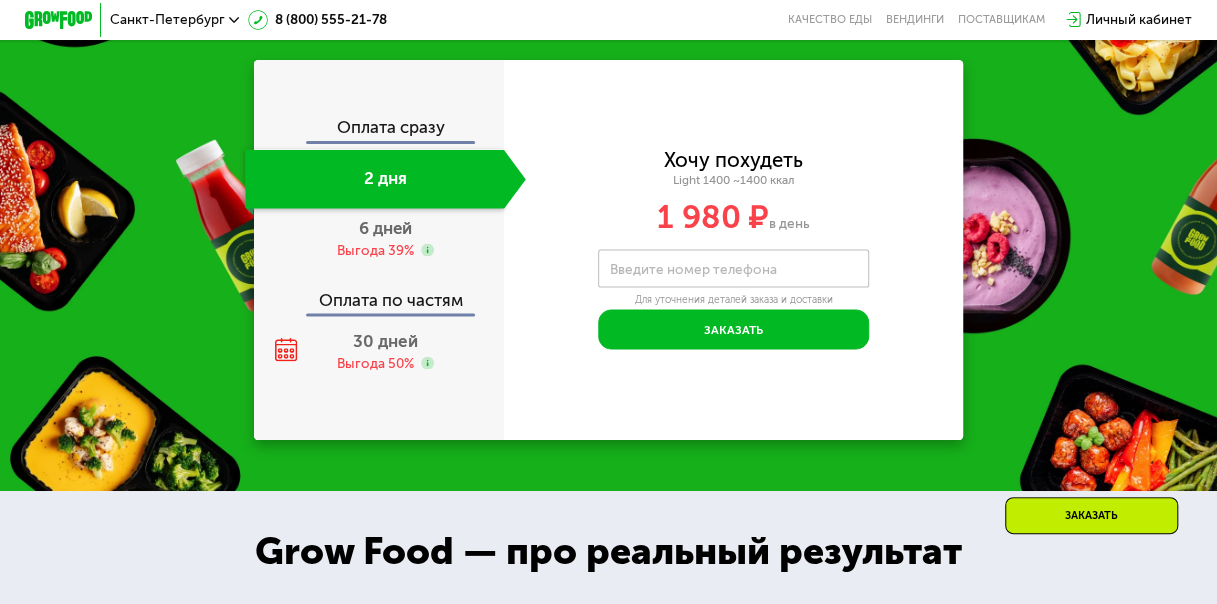 scroll, scrollTop: 1800, scrollLeft: 0, axis: vertical 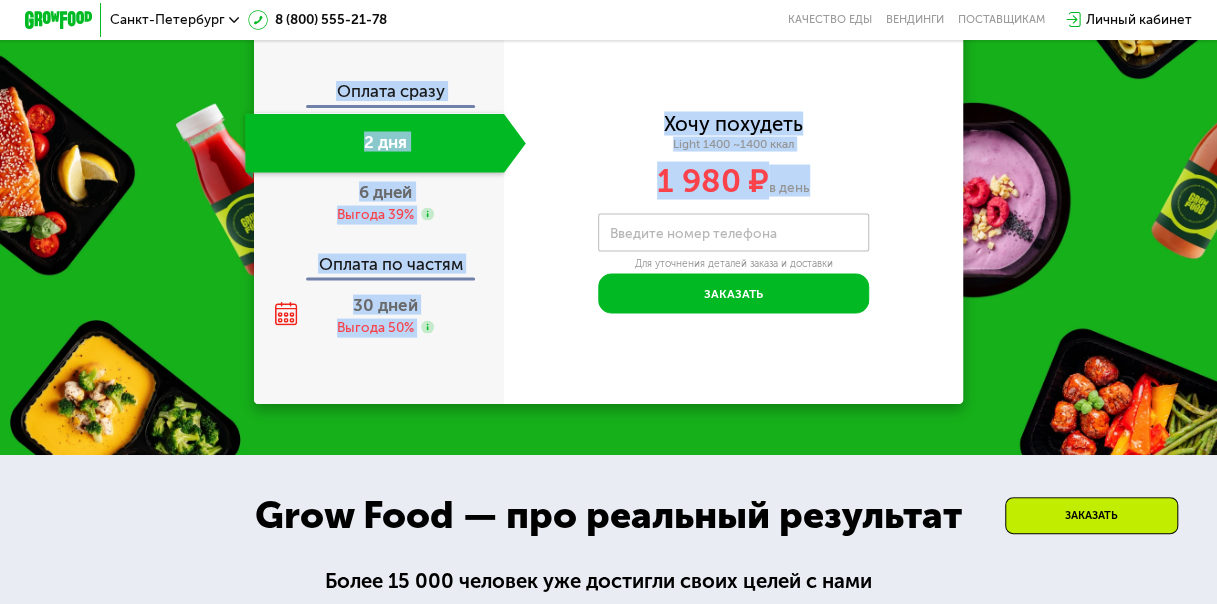 drag, startPoint x: 338, startPoint y: 132, endPoint x: 888, endPoint y: 243, distance: 561.0891 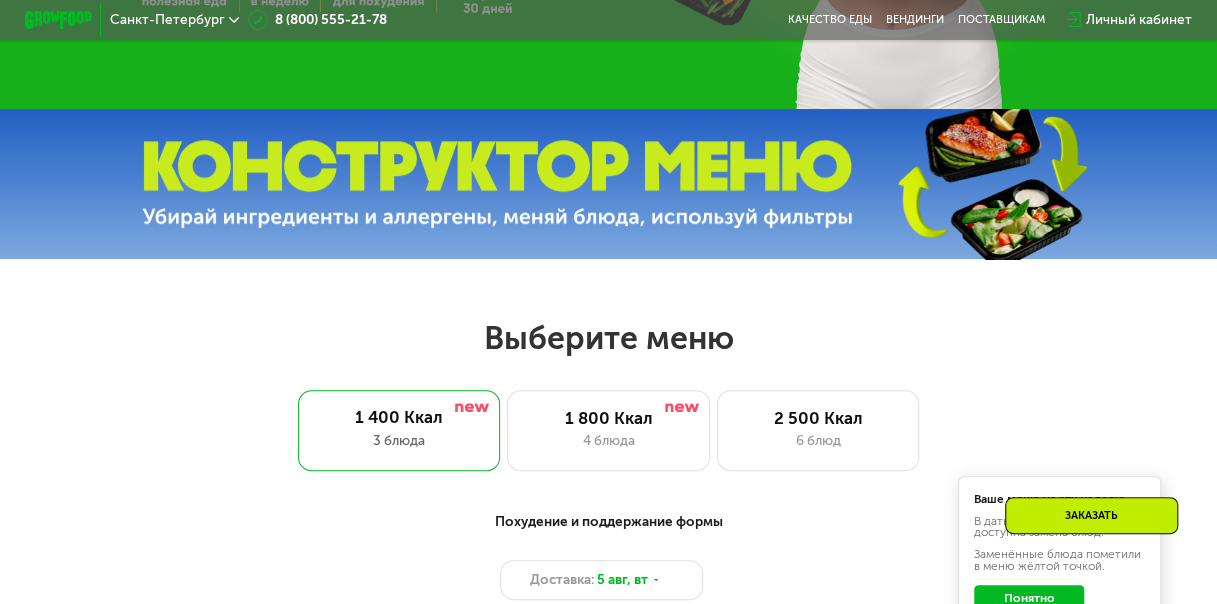 scroll, scrollTop: 500, scrollLeft: 0, axis: vertical 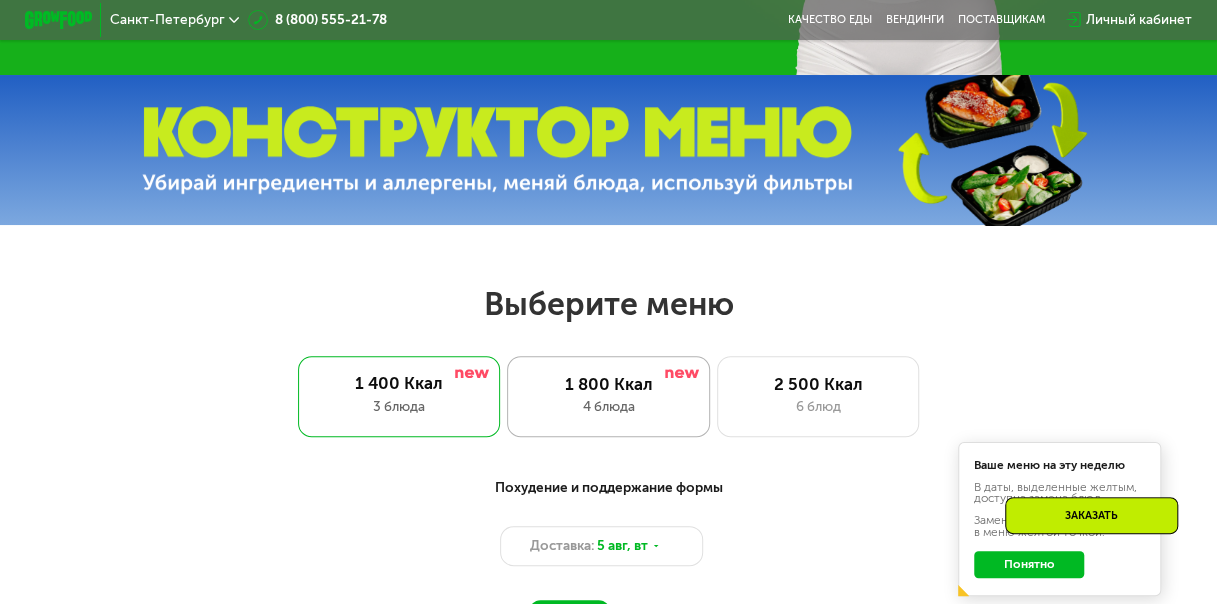 click on "1 800 Ккал" at bounding box center (608, 384) 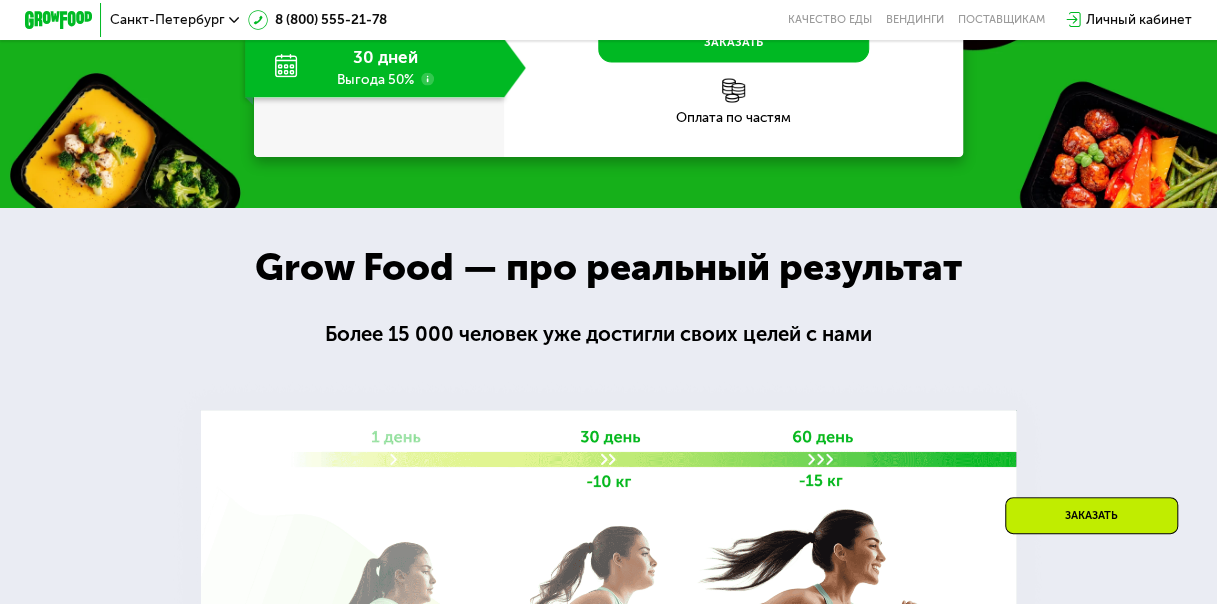 scroll, scrollTop: 1800, scrollLeft: 0, axis: vertical 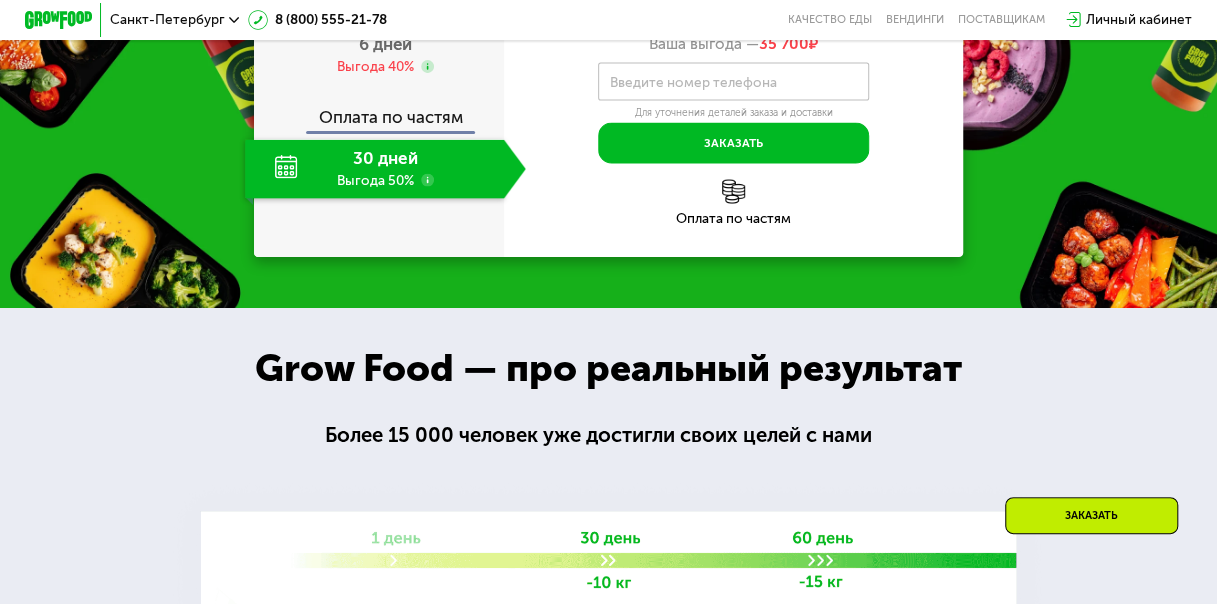 drag, startPoint x: 834, startPoint y: 307, endPoint x: 336, endPoint y: 192, distance: 511.10565 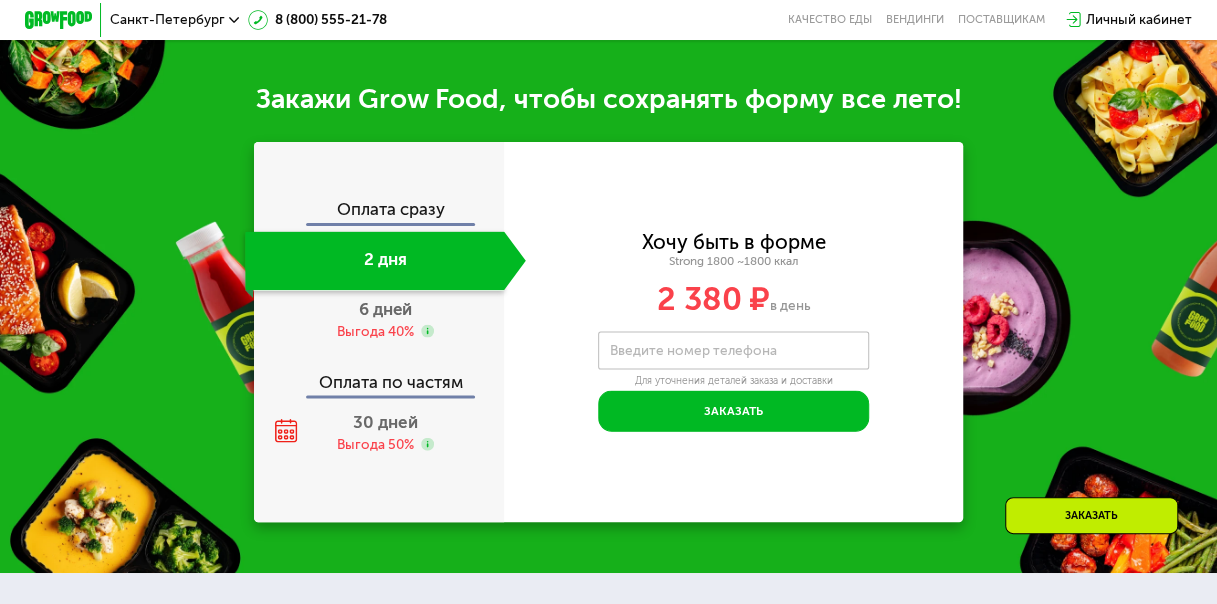 scroll, scrollTop: 1900, scrollLeft: 0, axis: vertical 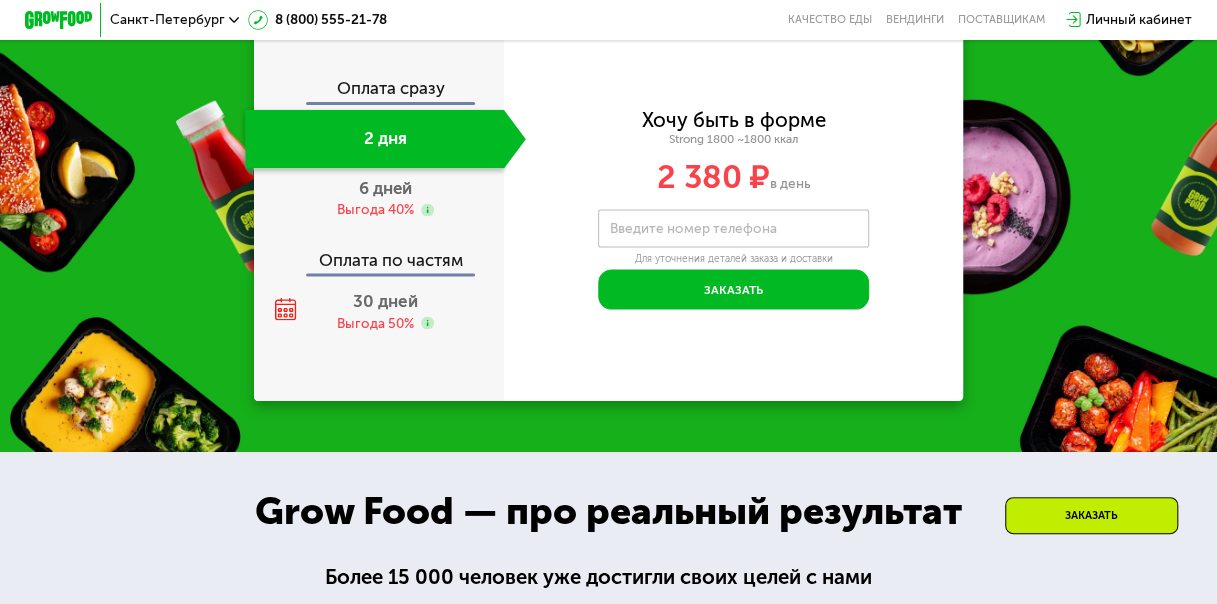 drag, startPoint x: 820, startPoint y: 200, endPoint x: 297, endPoint y: 103, distance: 531.9192 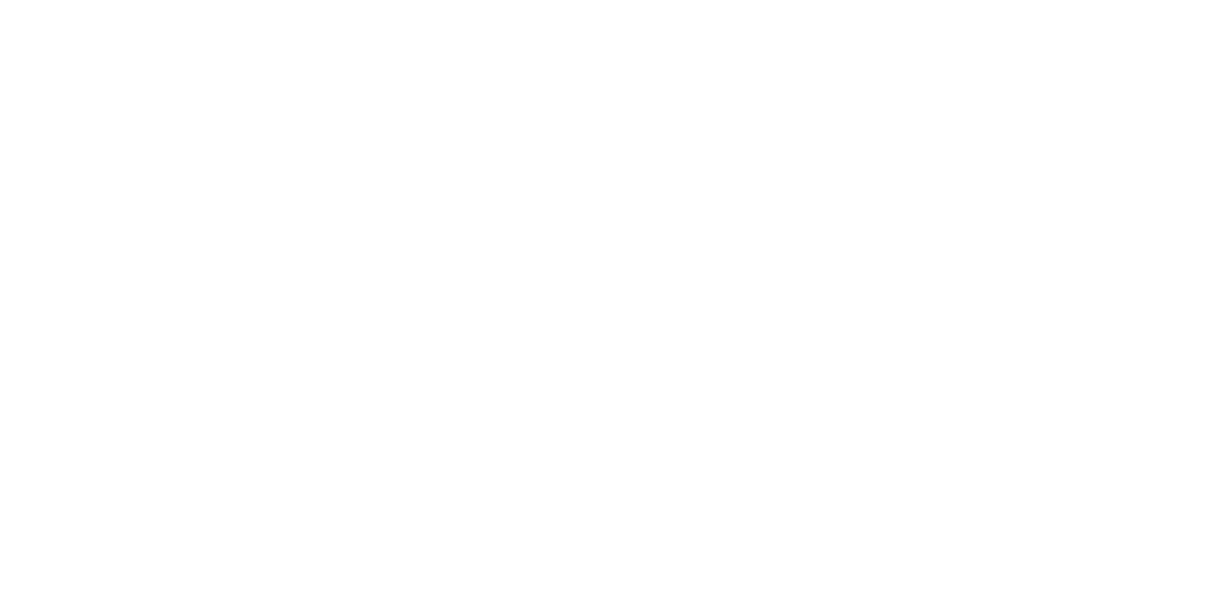 scroll, scrollTop: 0, scrollLeft: 0, axis: both 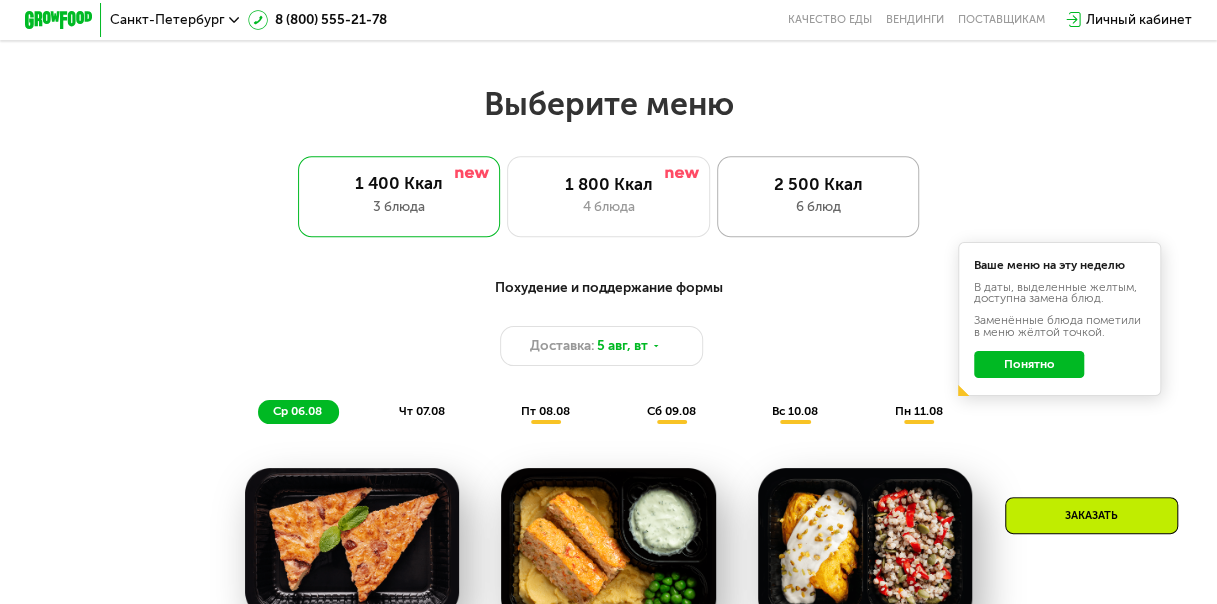 click on "2 500 Ккал" at bounding box center (818, 184) 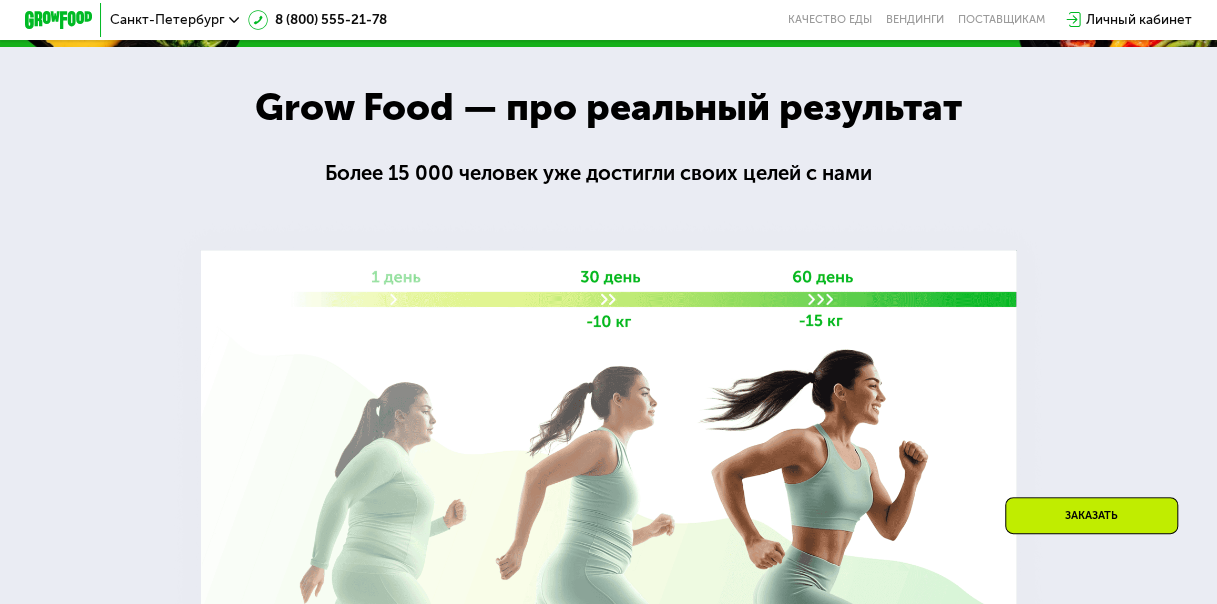 scroll, scrollTop: 2100, scrollLeft: 0, axis: vertical 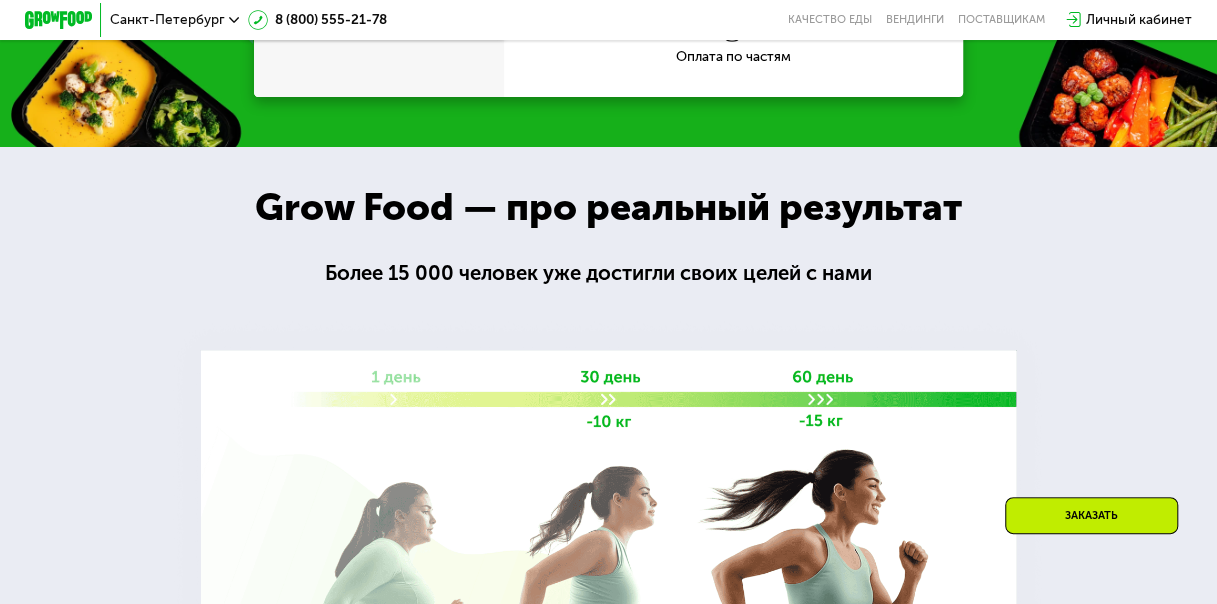 click on "2 дня" at bounding box center (385, -165) 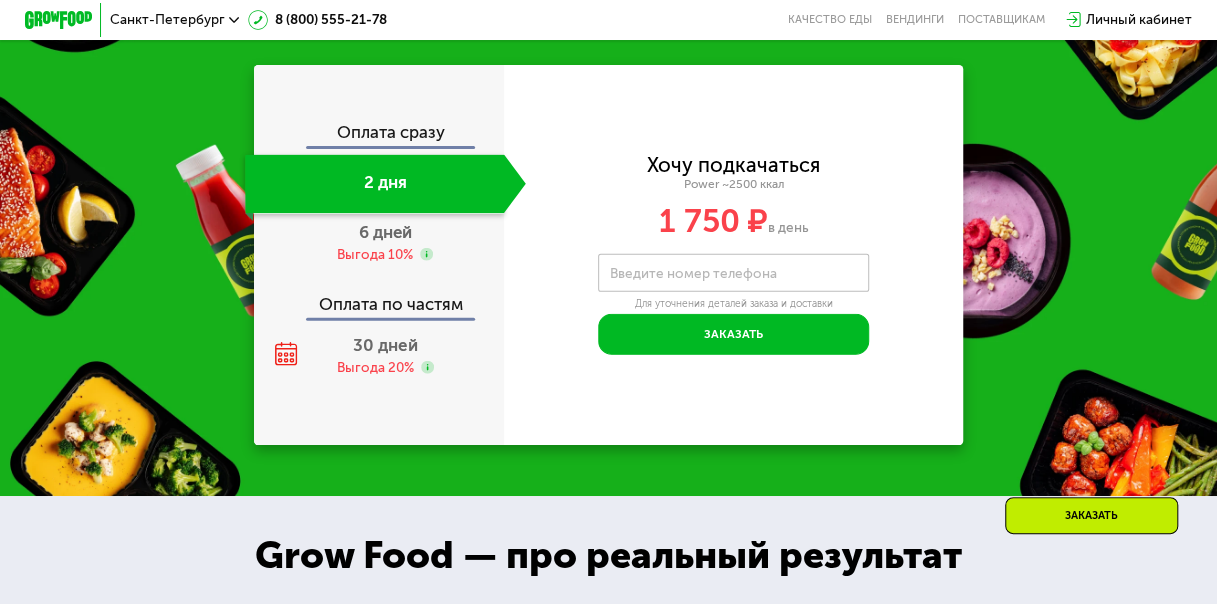 scroll, scrollTop: 2078, scrollLeft: 0, axis: vertical 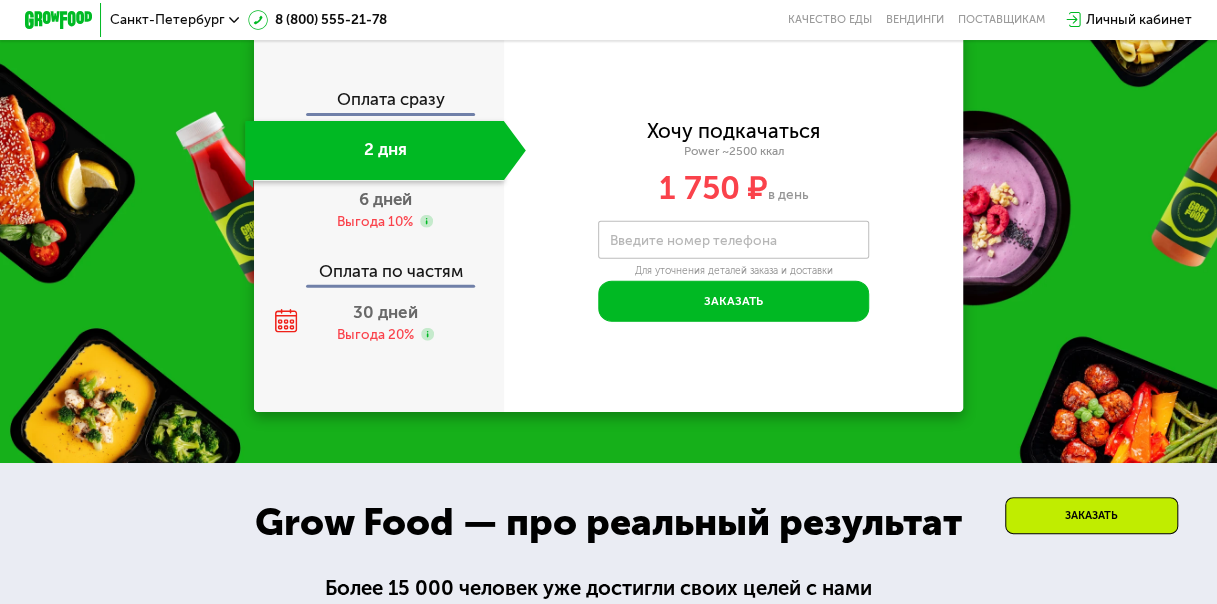 drag, startPoint x: 820, startPoint y: 223, endPoint x: 334, endPoint y: 114, distance: 498.07327 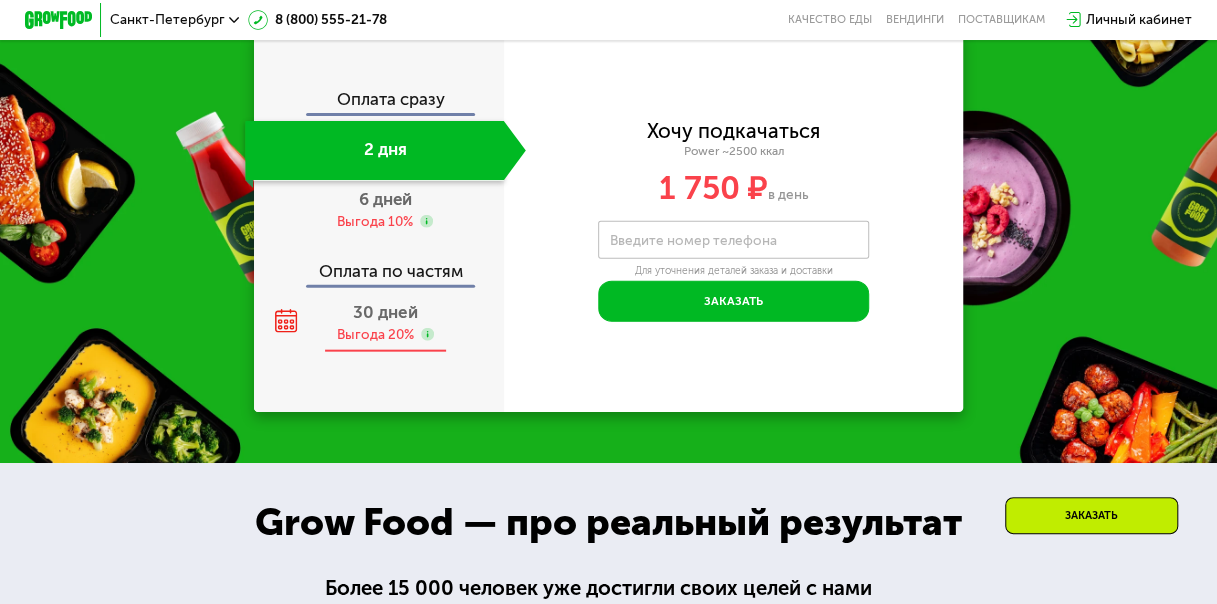 click on "30 дней" at bounding box center [385, 312] 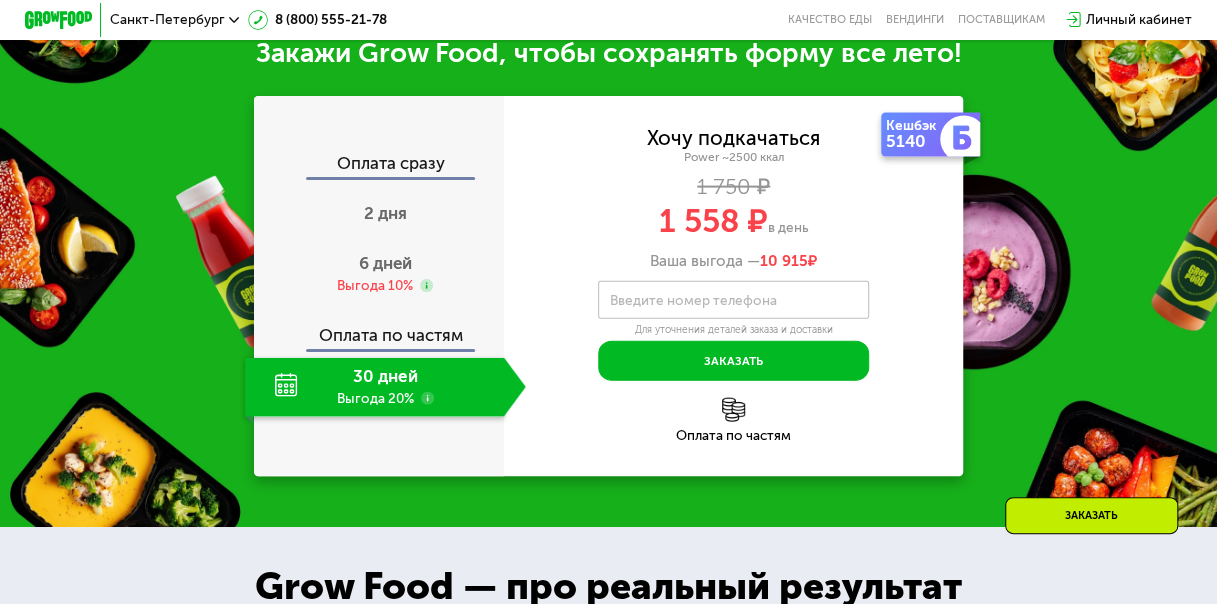 scroll, scrollTop: 1978, scrollLeft: 0, axis: vertical 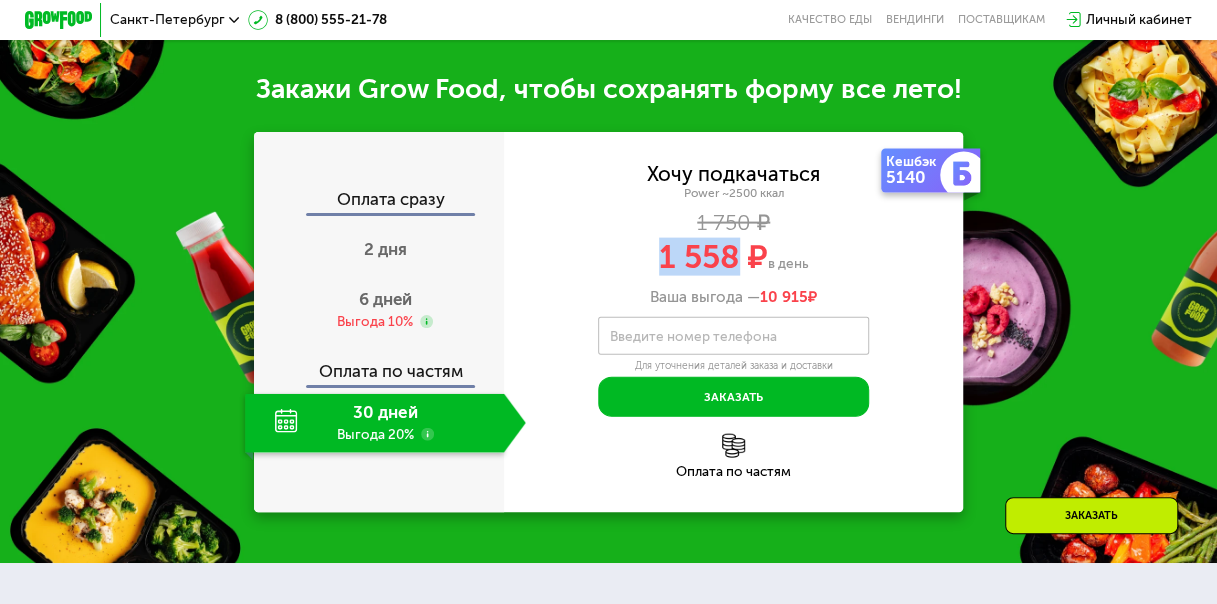 drag, startPoint x: 736, startPoint y: 278, endPoint x: 638, endPoint y: 276, distance: 98.02041 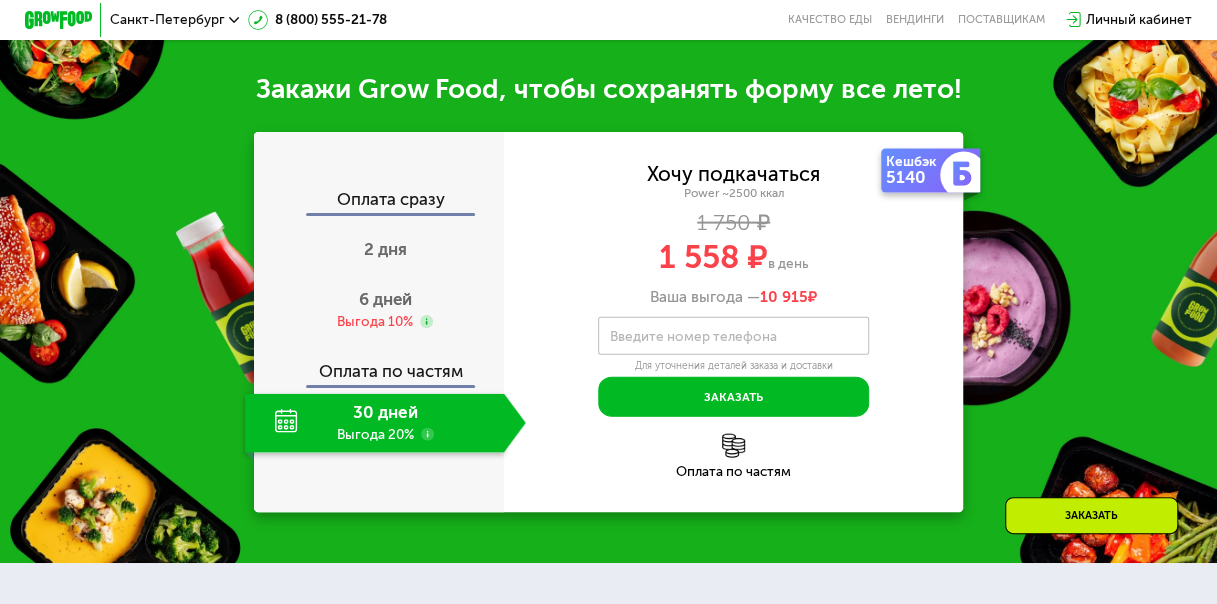 click on "Хочу подкачаться Power ~2500 ккал 1 750 ₽  1 558 ₽  в день Ваша выгода —  10 915  ₽" at bounding box center [734, 236] 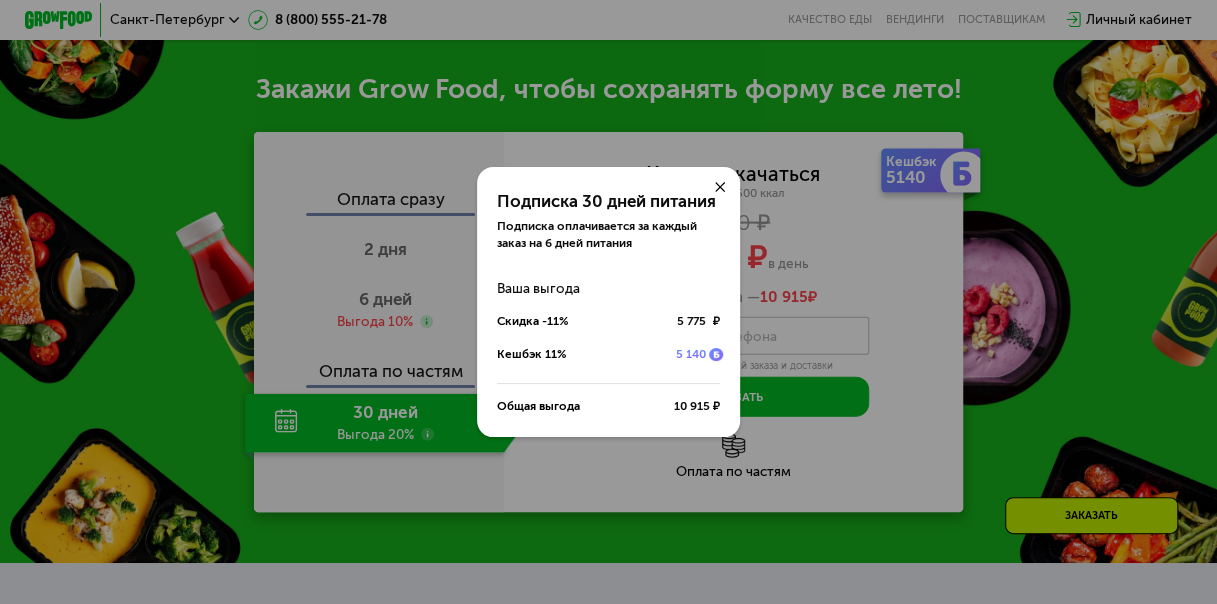 click 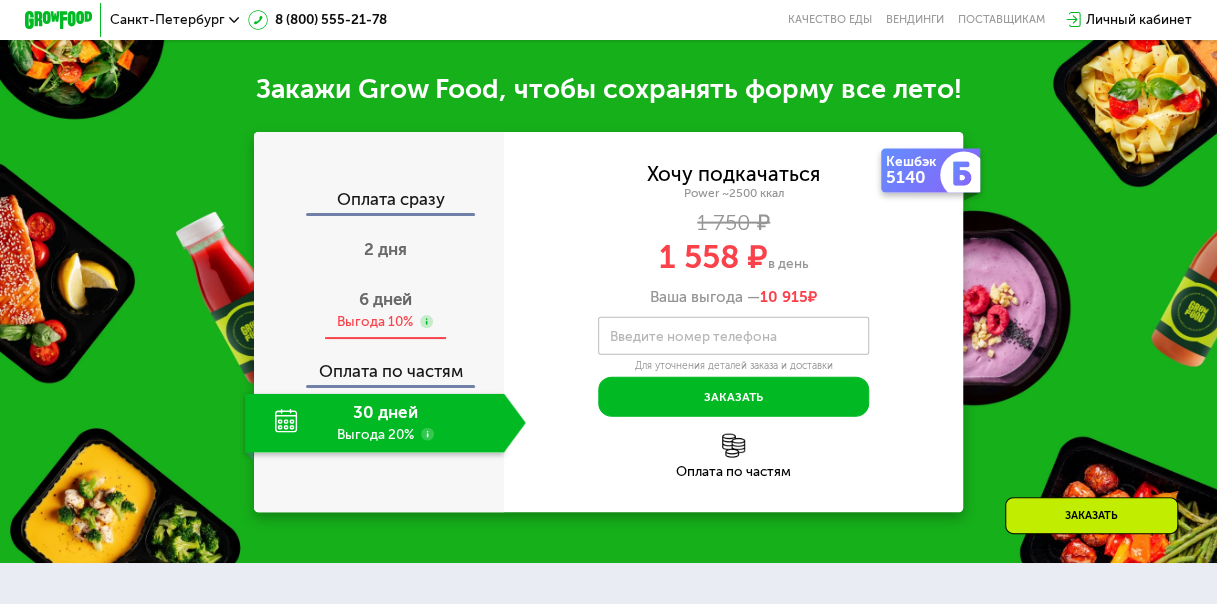 click 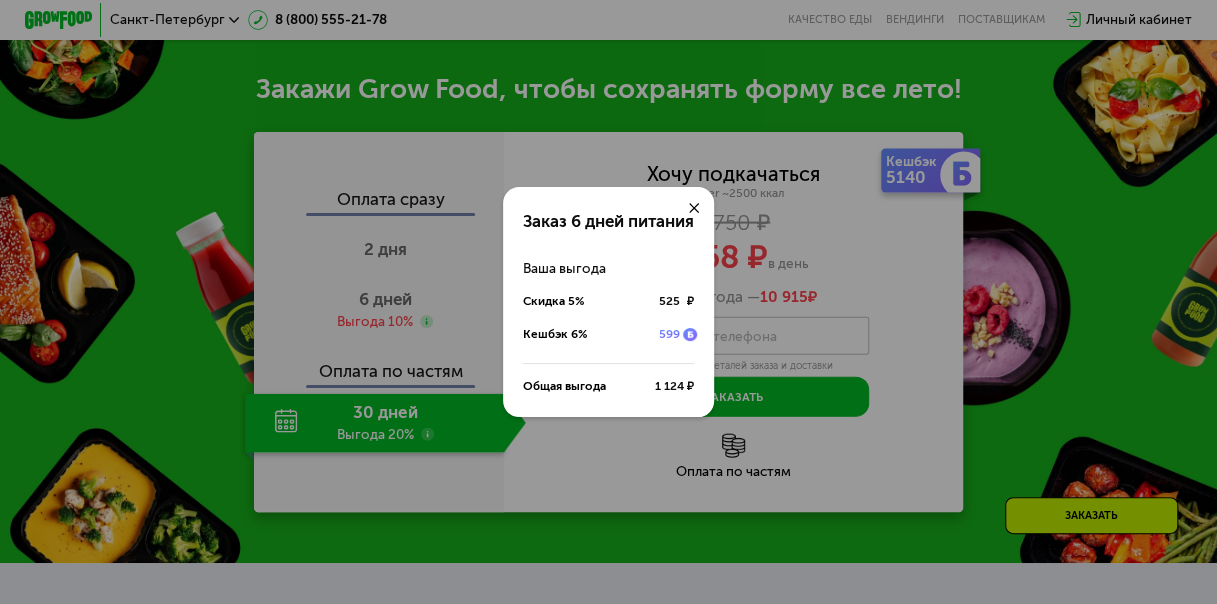 click 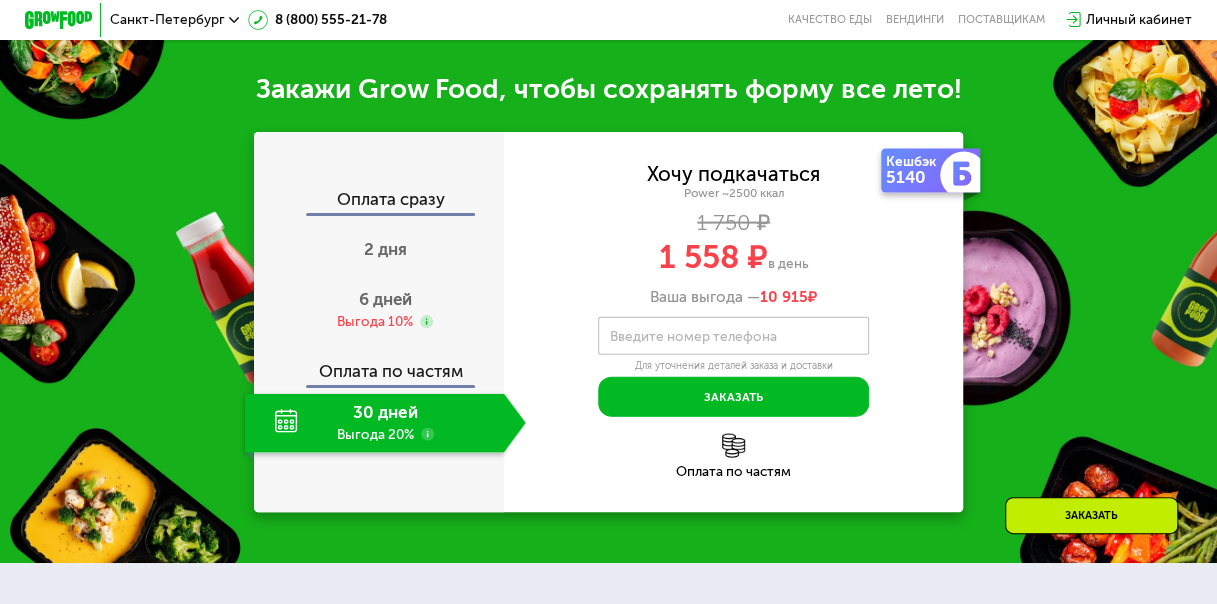 click 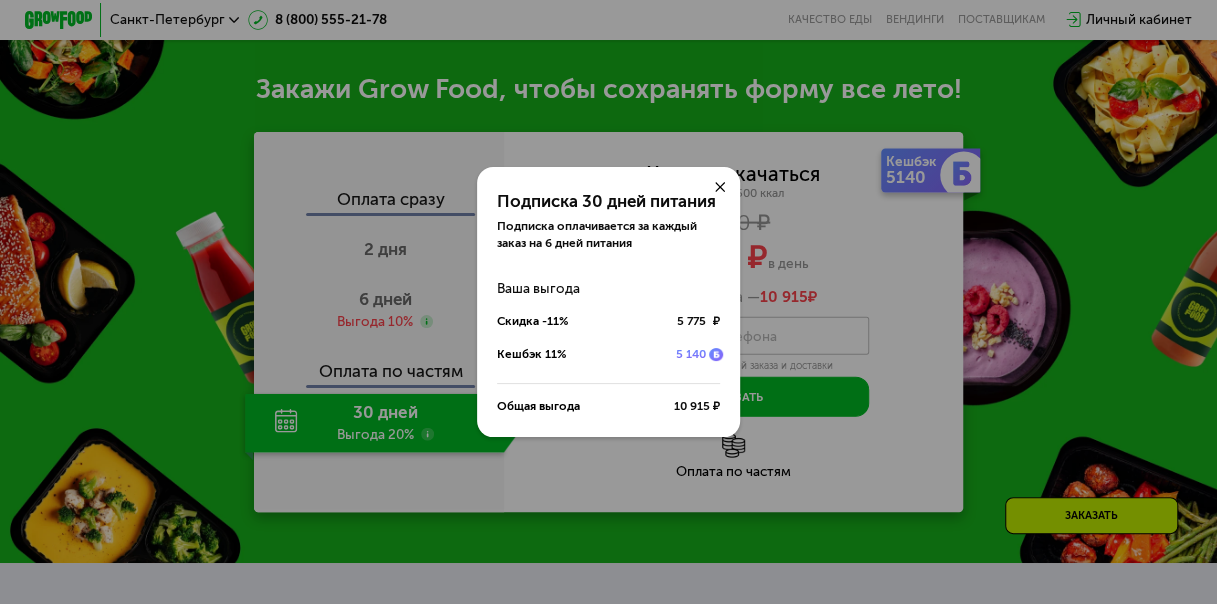 click 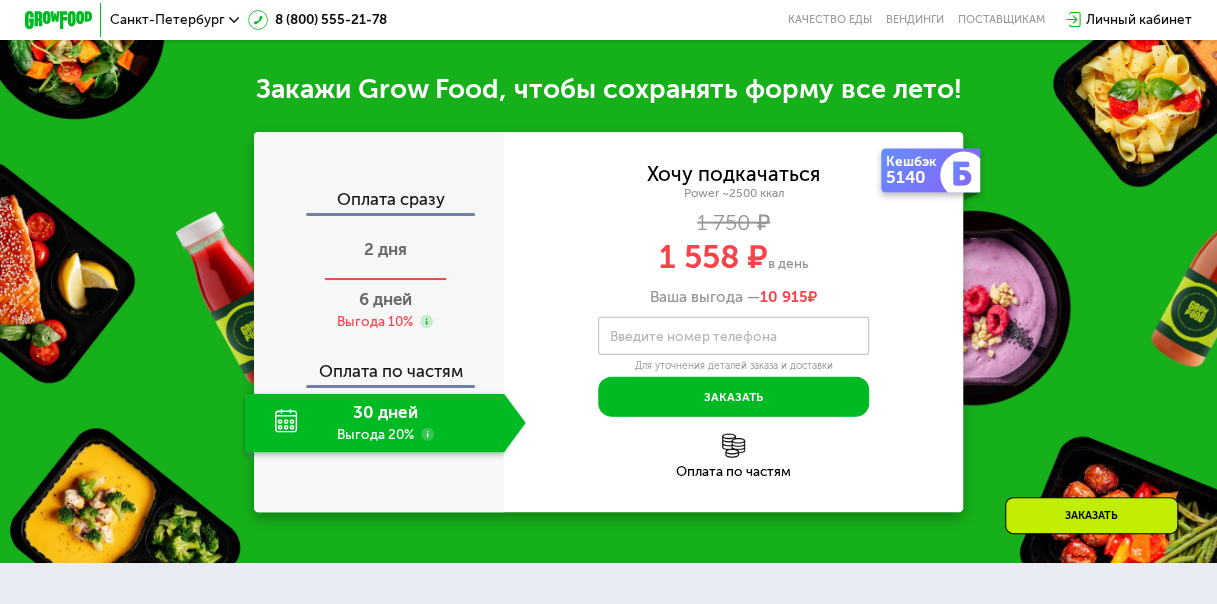 click on "2 дня" at bounding box center [385, 250] 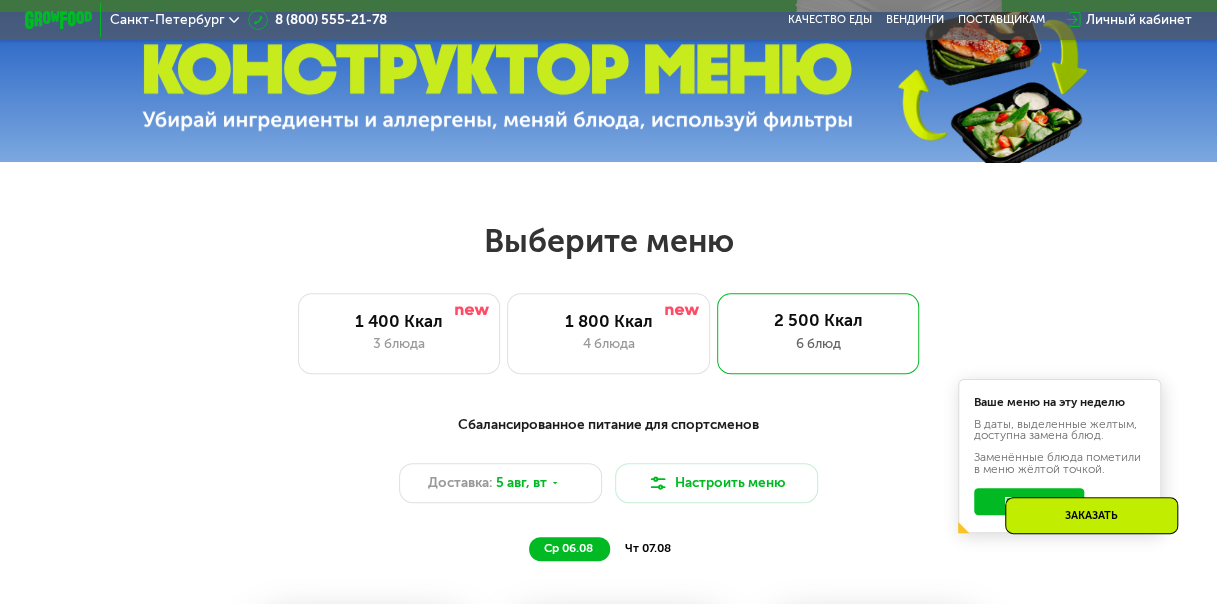 scroll, scrollTop: 600, scrollLeft: 0, axis: vertical 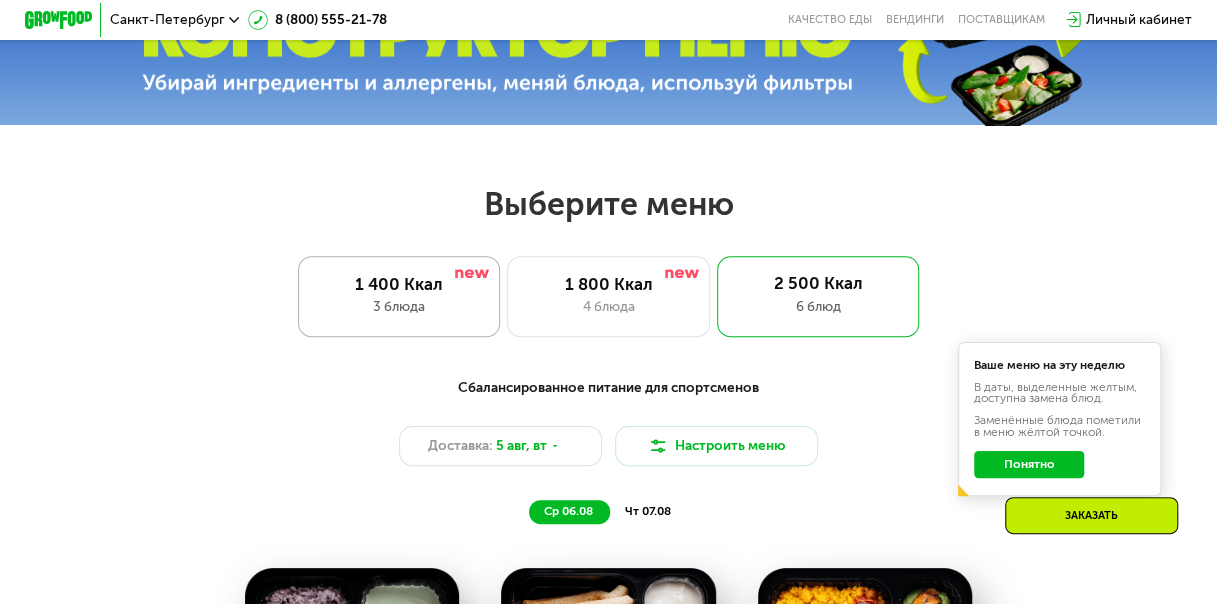 click on "1 400 Ккал 3 блюда" 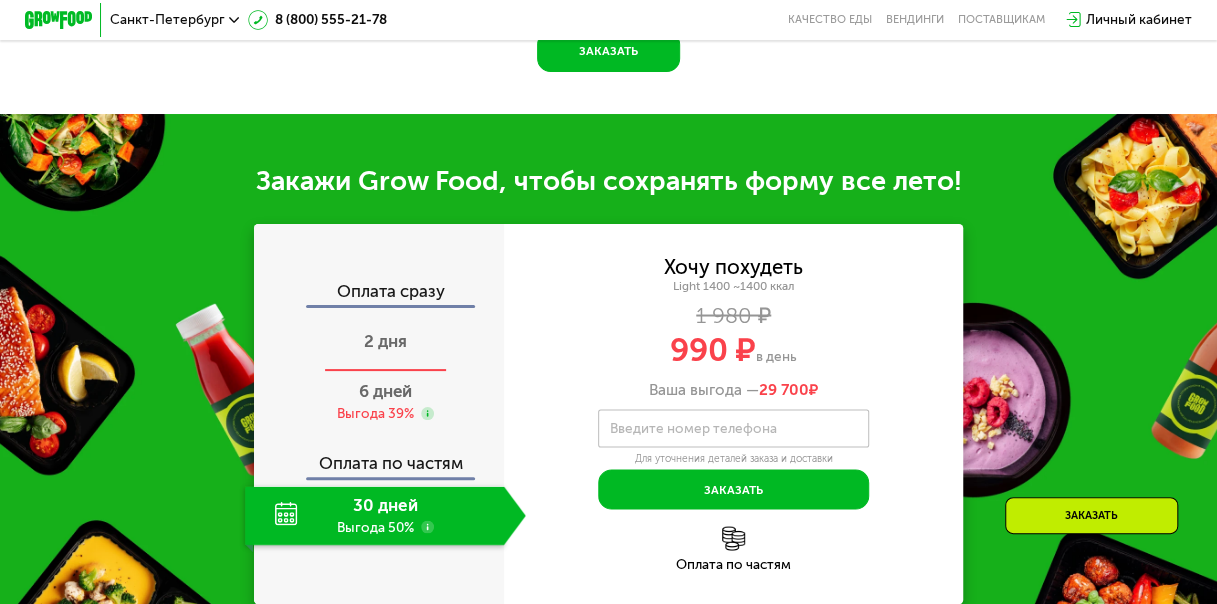 click on "2 дня" at bounding box center (385, 342) 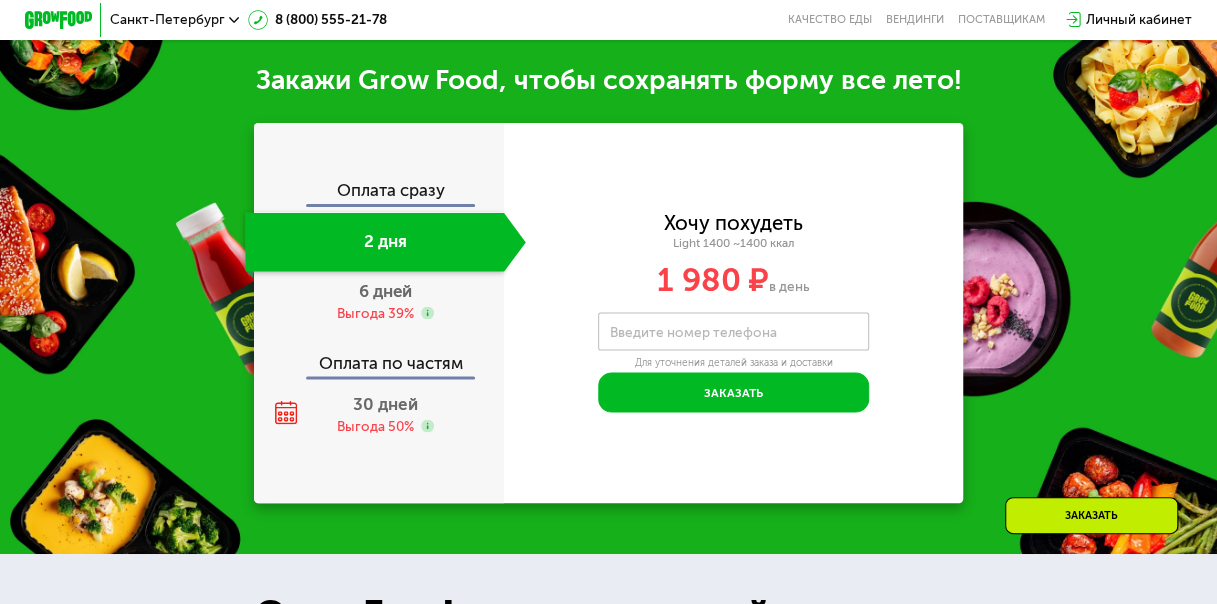 scroll, scrollTop: 1700, scrollLeft: 0, axis: vertical 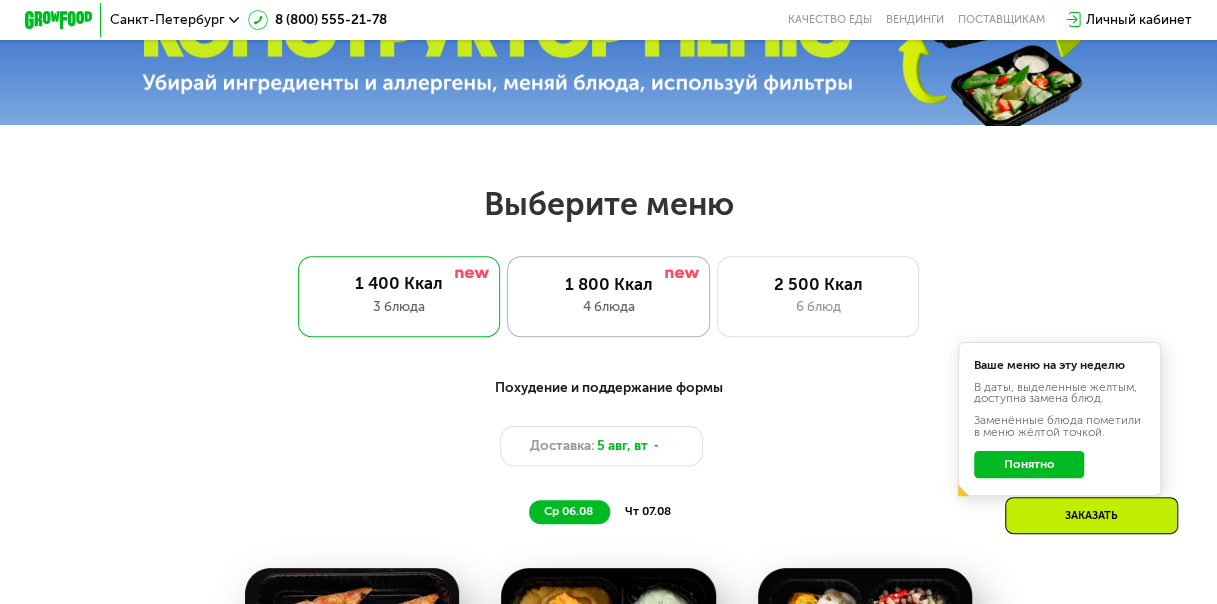 click on "1 800 Ккал" at bounding box center [608, 284] 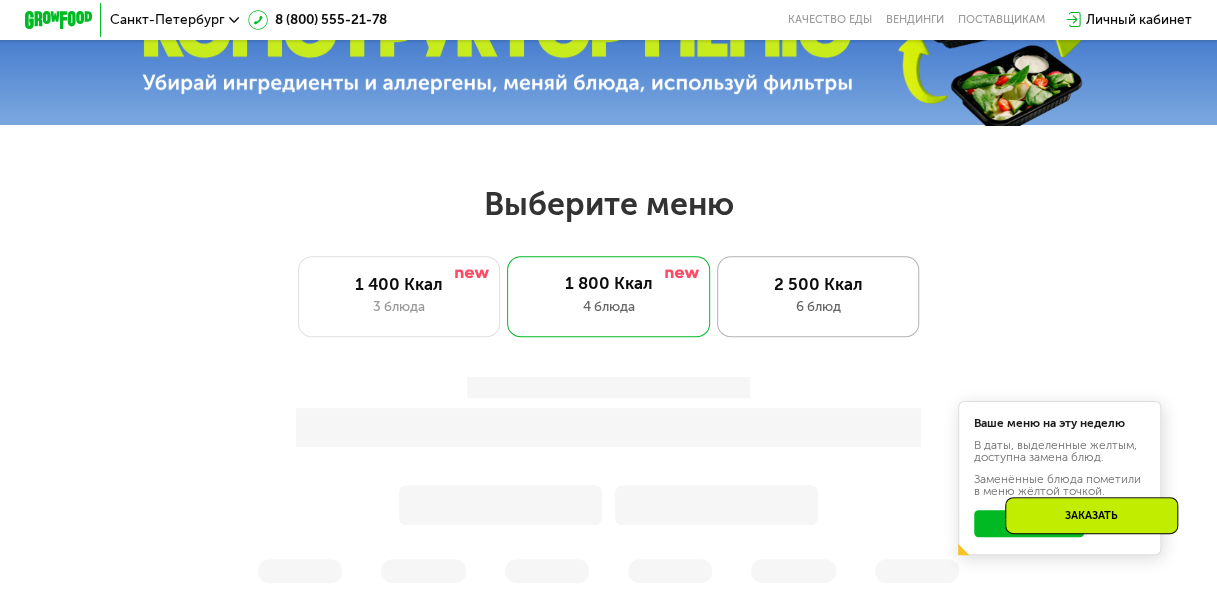 click on "2 500 Ккал" at bounding box center [818, 284] 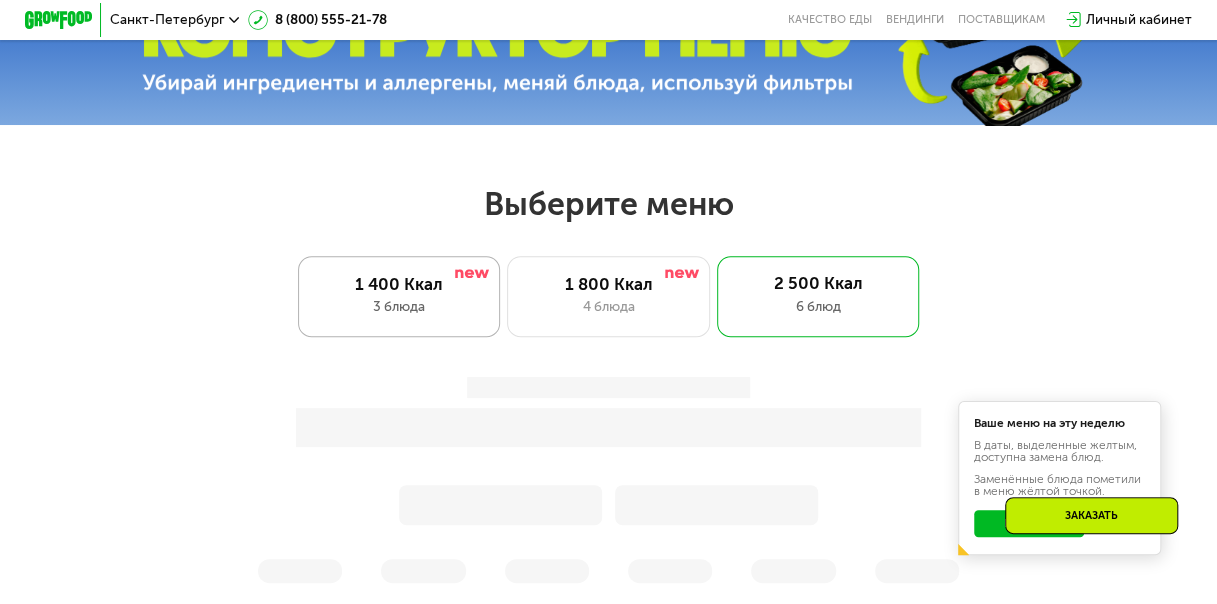 click on "1 400 Ккал" at bounding box center (398, 284) 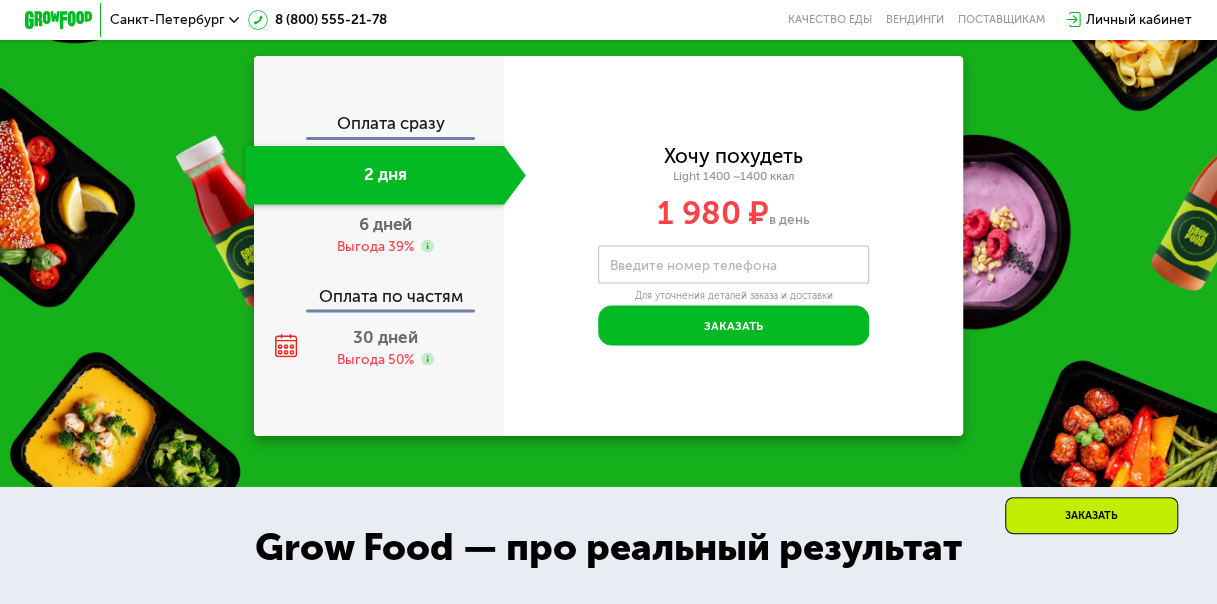 scroll, scrollTop: 1800, scrollLeft: 0, axis: vertical 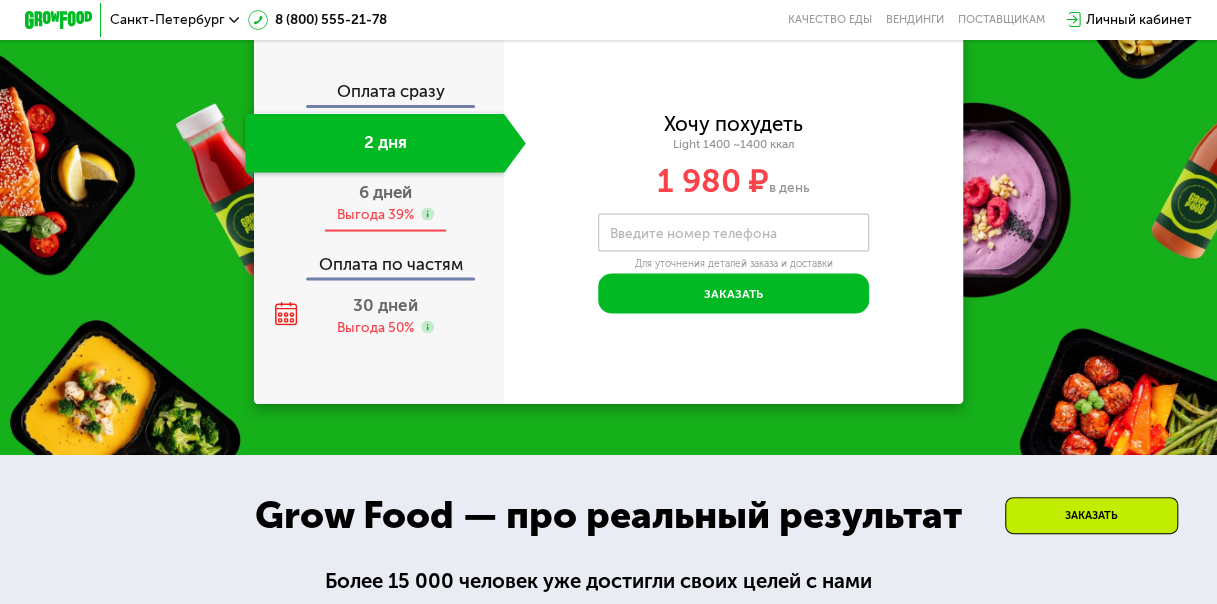 click on "6 дней Выгода 39%" at bounding box center (385, 201) 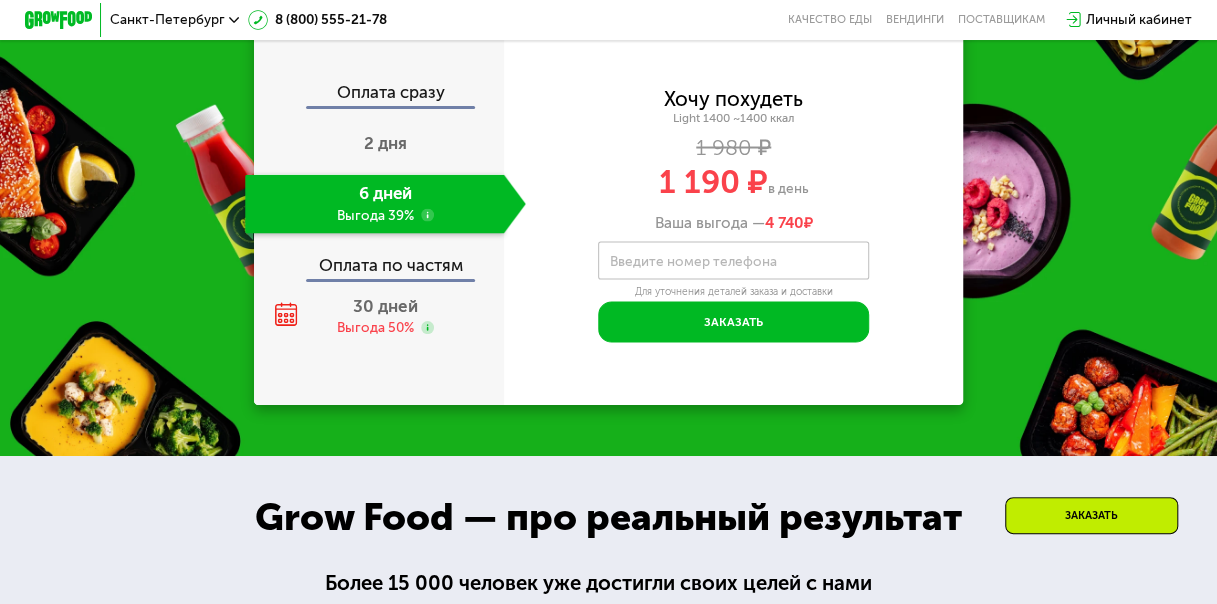 scroll, scrollTop: 1800, scrollLeft: 0, axis: vertical 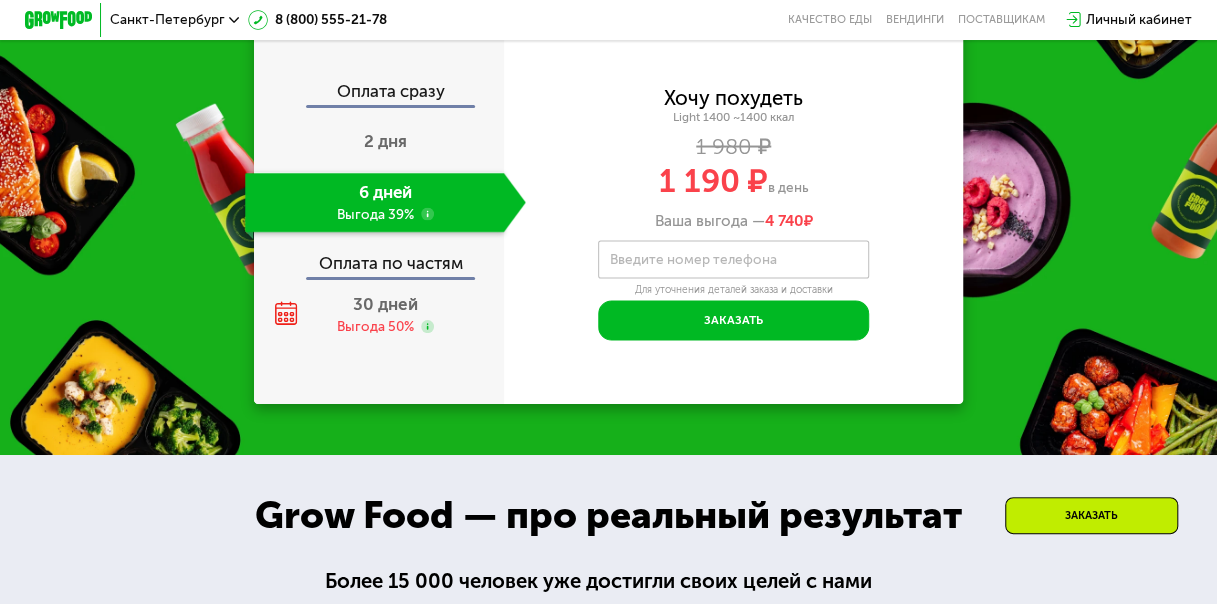 click 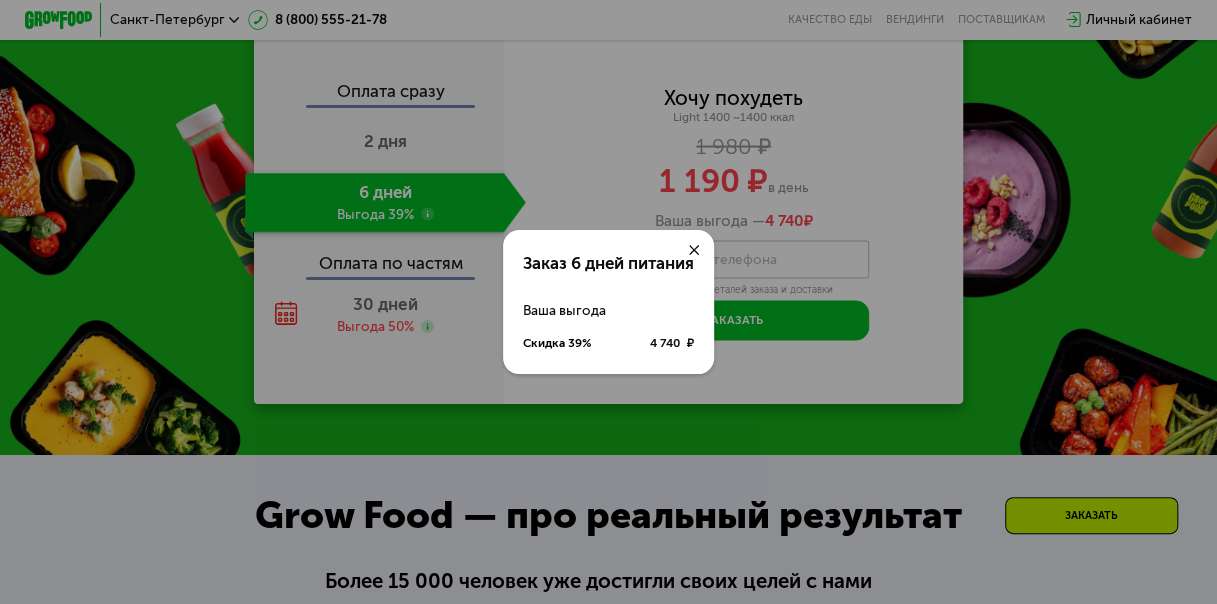 click at bounding box center (694, 250) 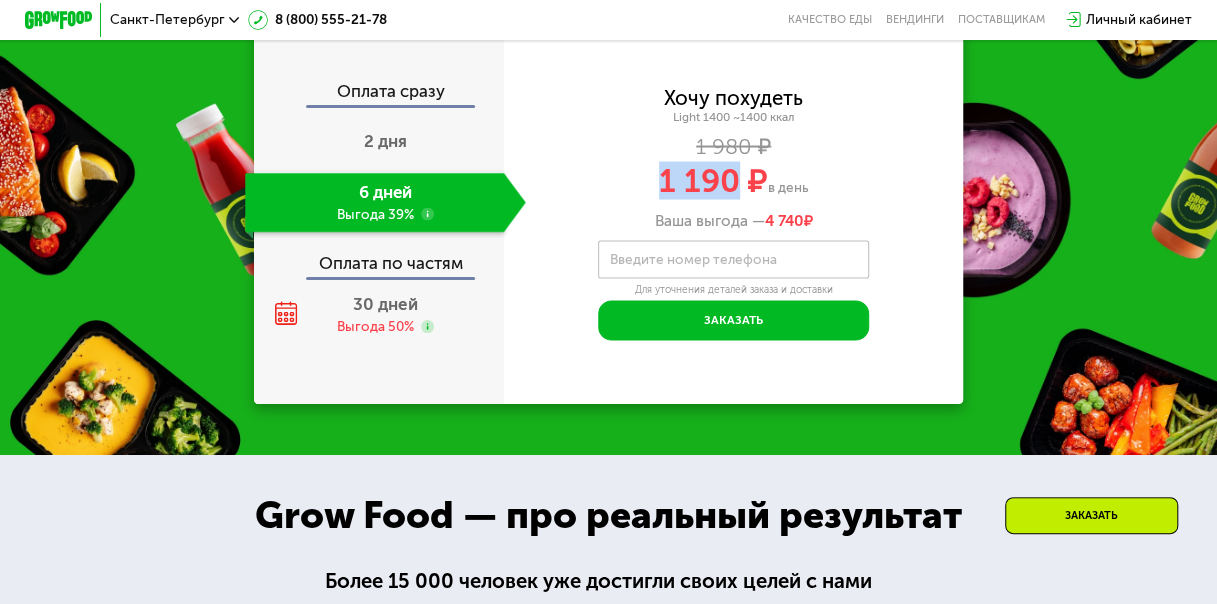 drag, startPoint x: 736, startPoint y: 211, endPoint x: 658, endPoint y: 208, distance: 78.05767 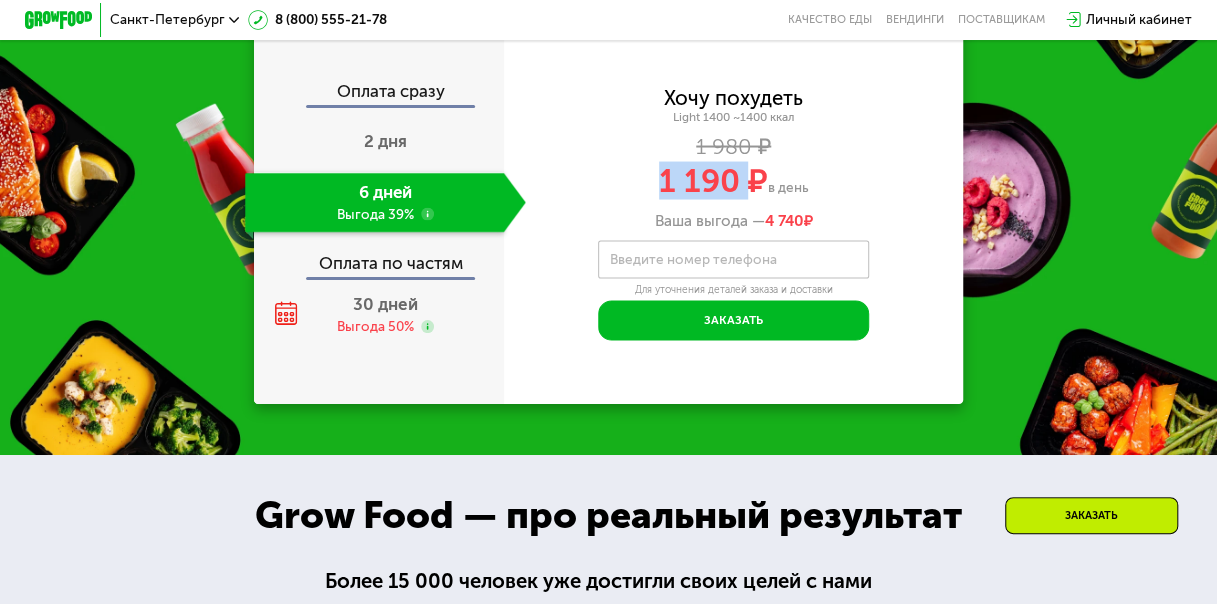 drag, startPoint x: 744, startPoint y: 221, endPoint x: 664, endPoint y: 211, distance: 80.622574 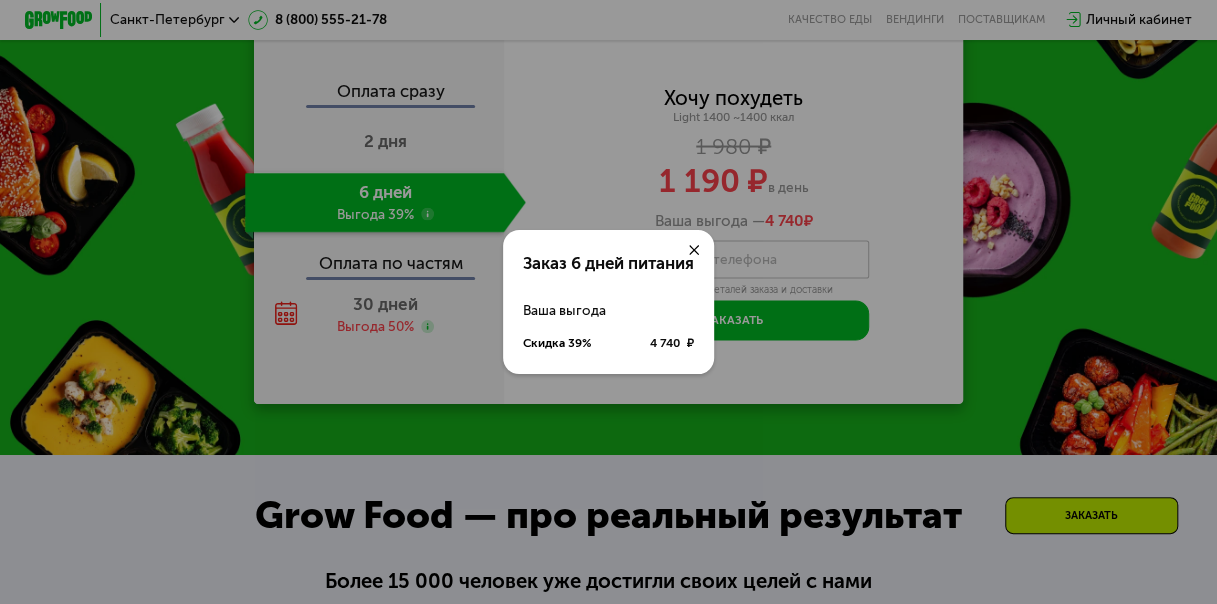 click on "Заказ 6 дней питания Ваша выгода Скидка 39% 4 740 ₽" 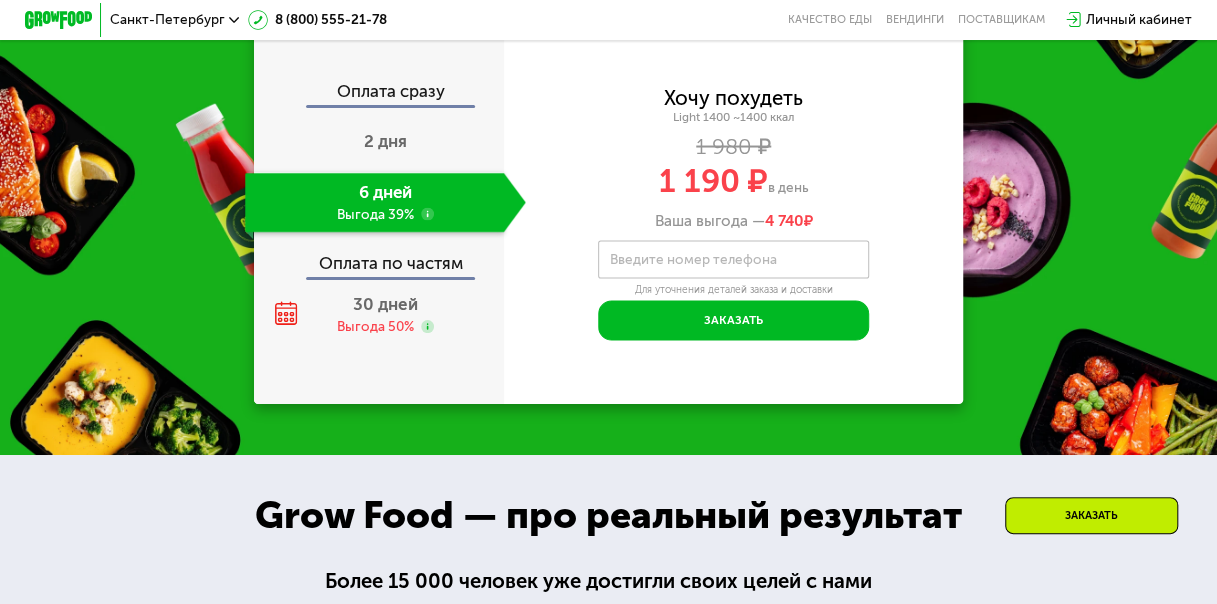 click on "6 дней Выгода 39%" 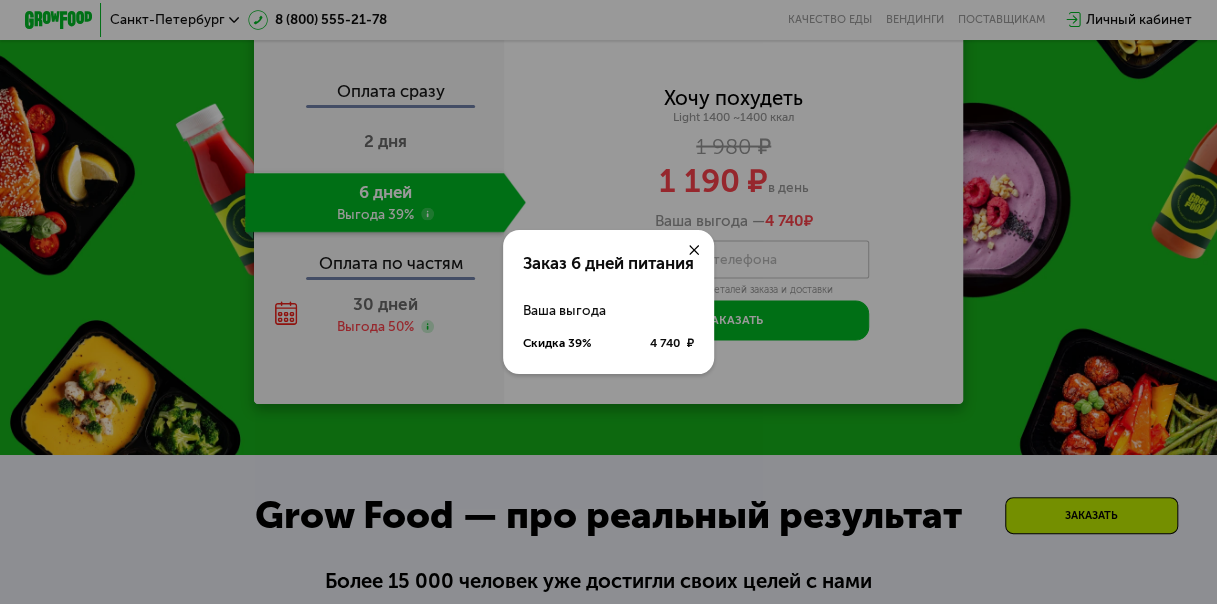 click on "Заказ 6 дней питания Ваша выгода Скидка 39% 4 740 ₽" 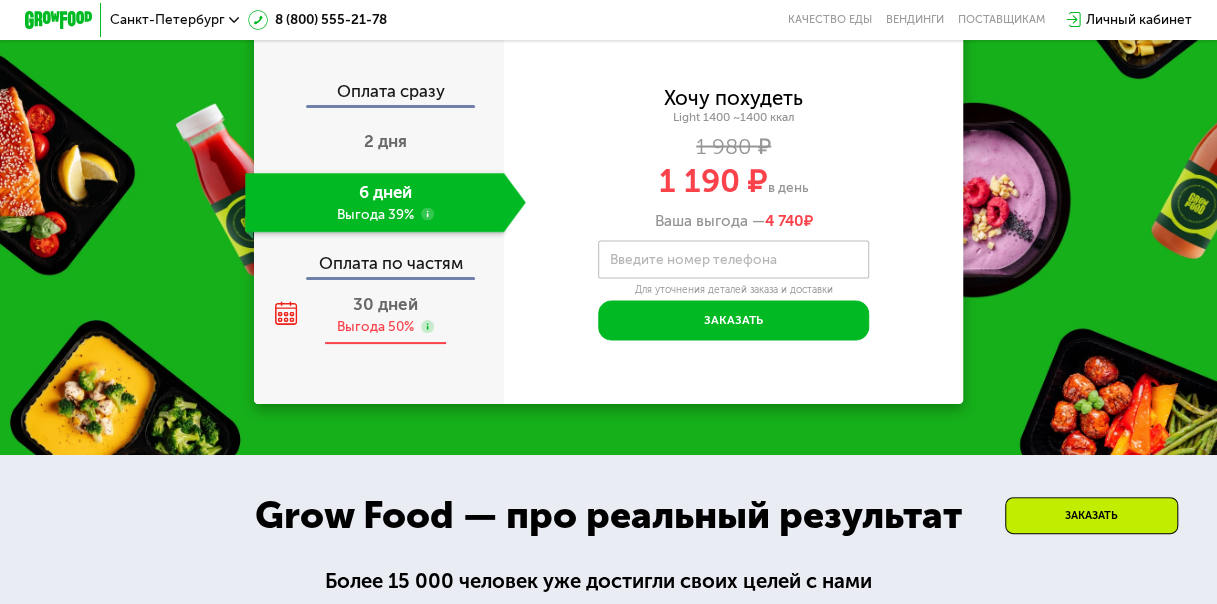 click on "30 дней" at bounding box center (385, 304) 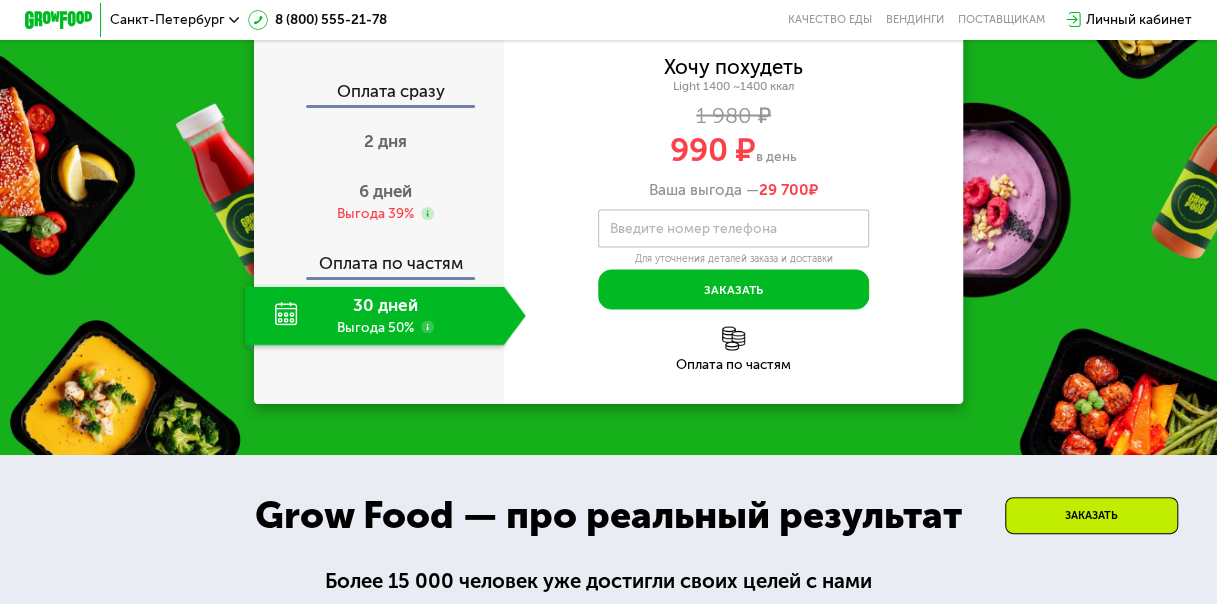 click 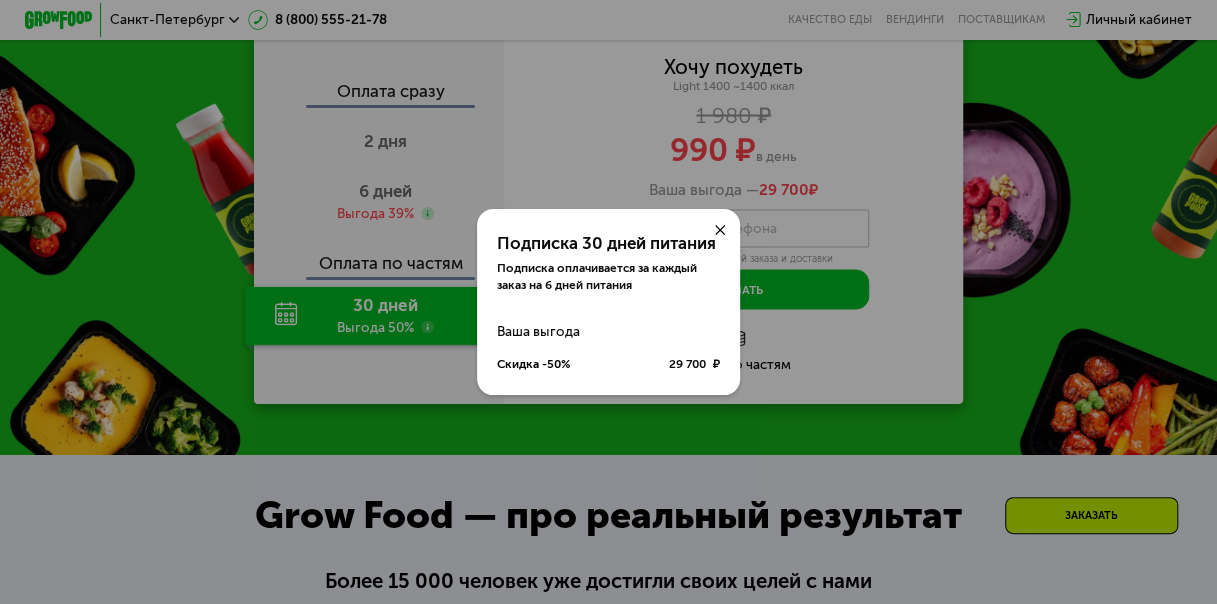 click 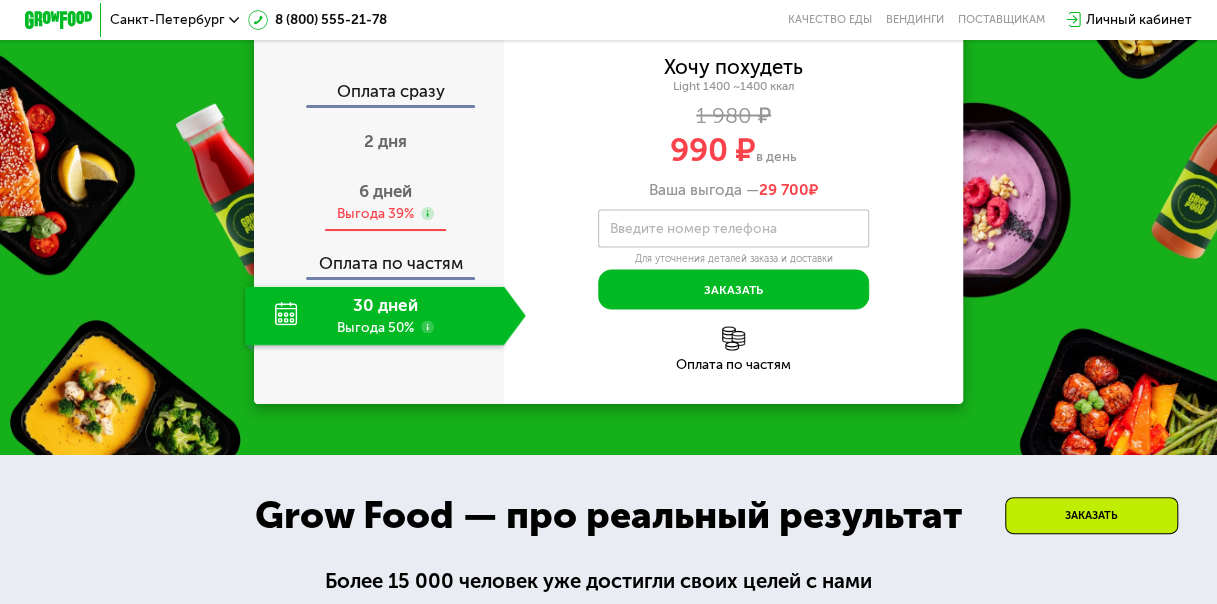 click on "Выгода 39%" at bounding box center [375, 214] 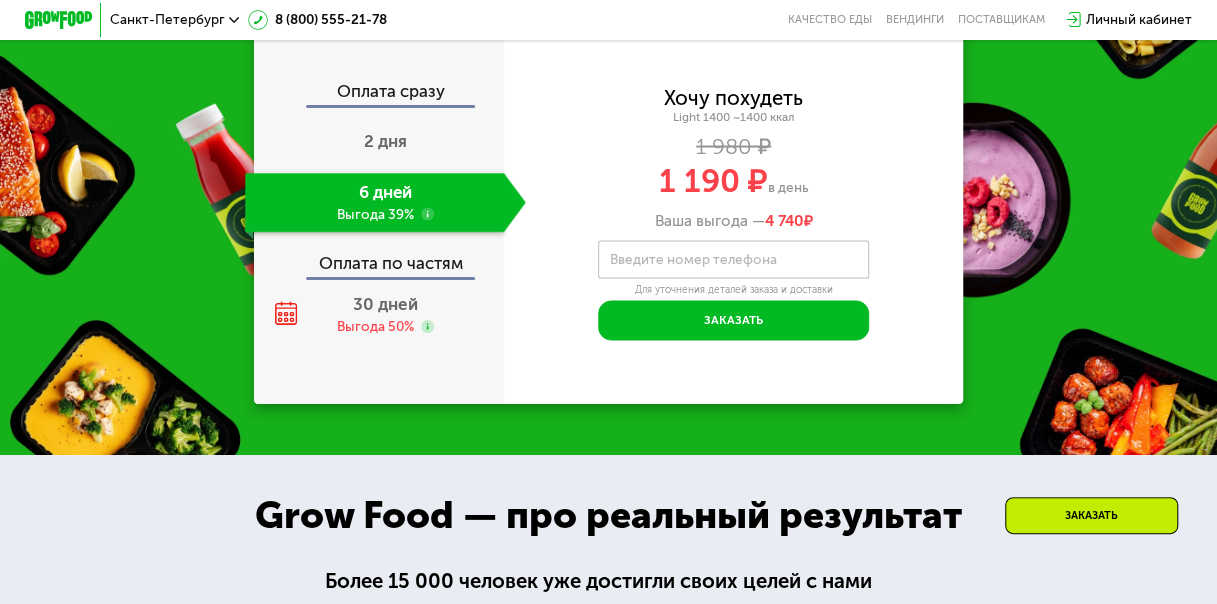 click 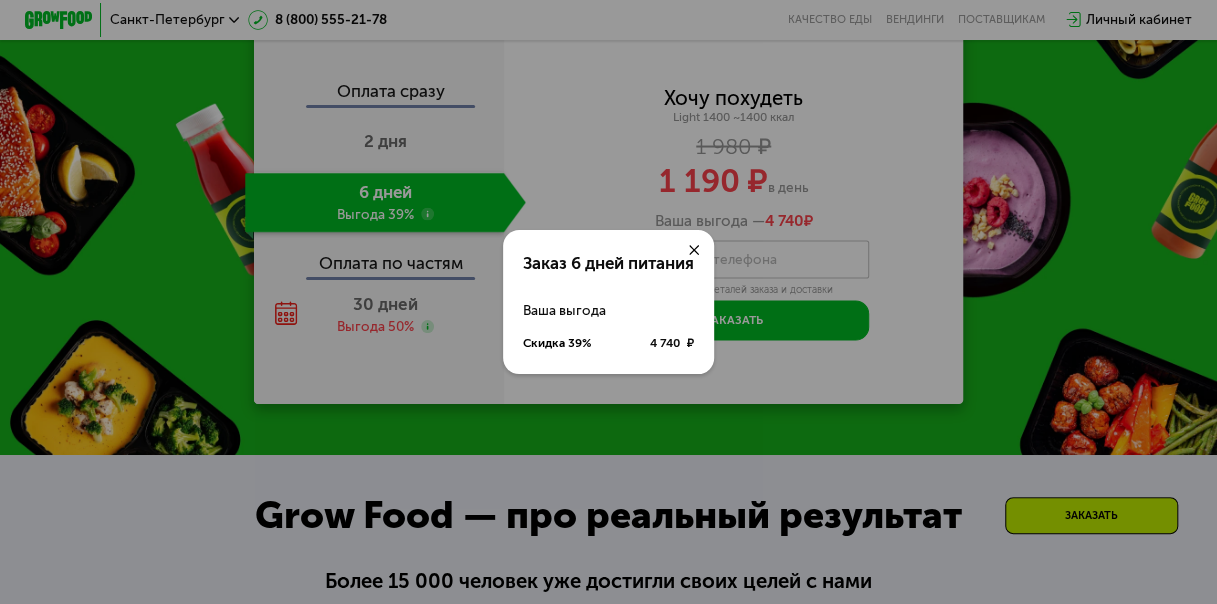 click 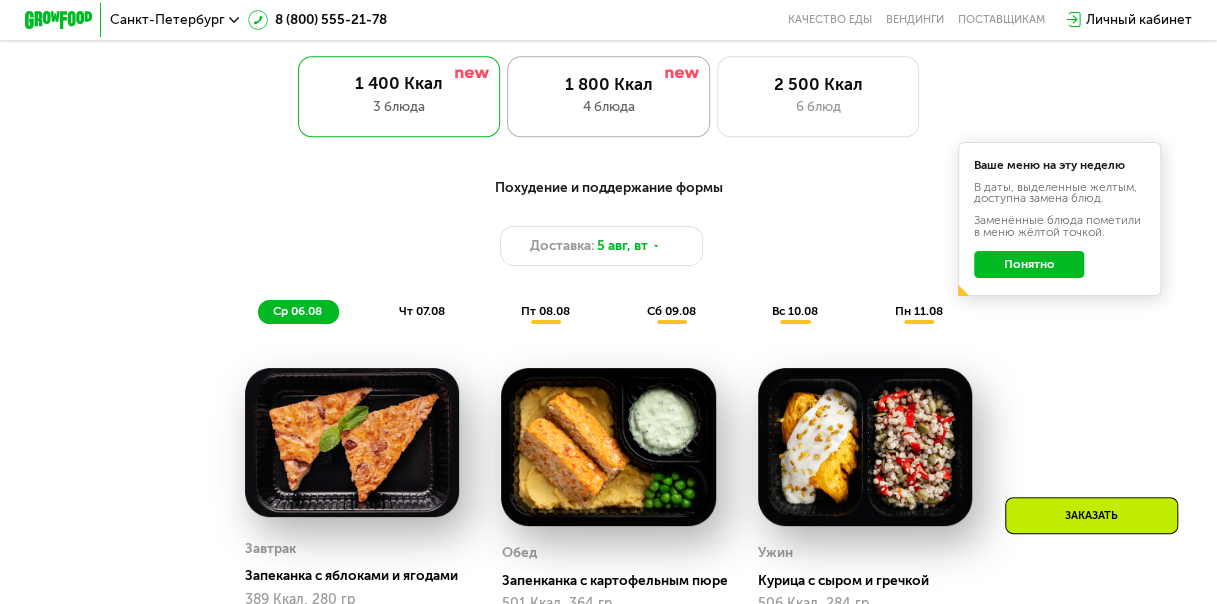 click on "4 блюда" at bounding box center [608, 107] 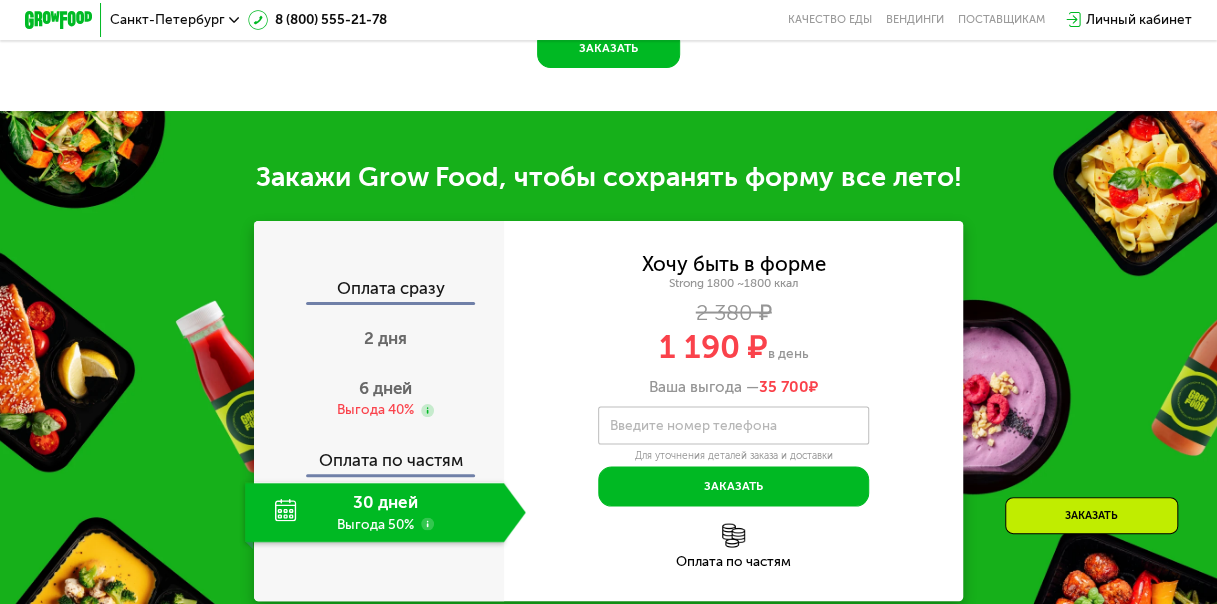 scroll, scrollTop: 1741, scrollLeft: 0, axis: vertical 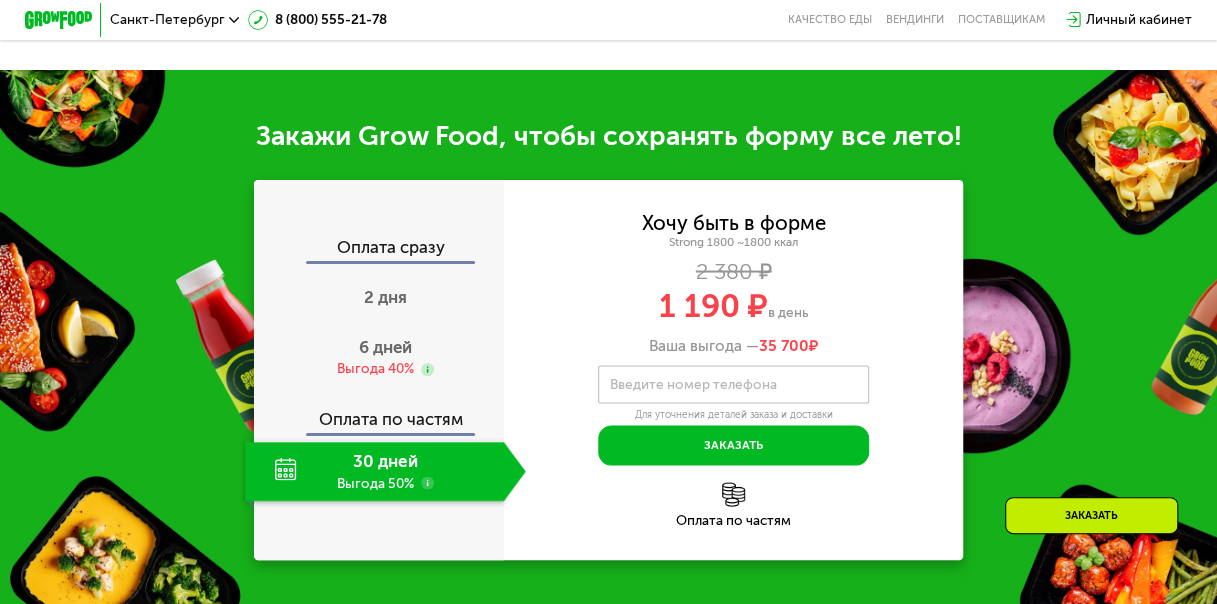 click on "Оплата по частям" 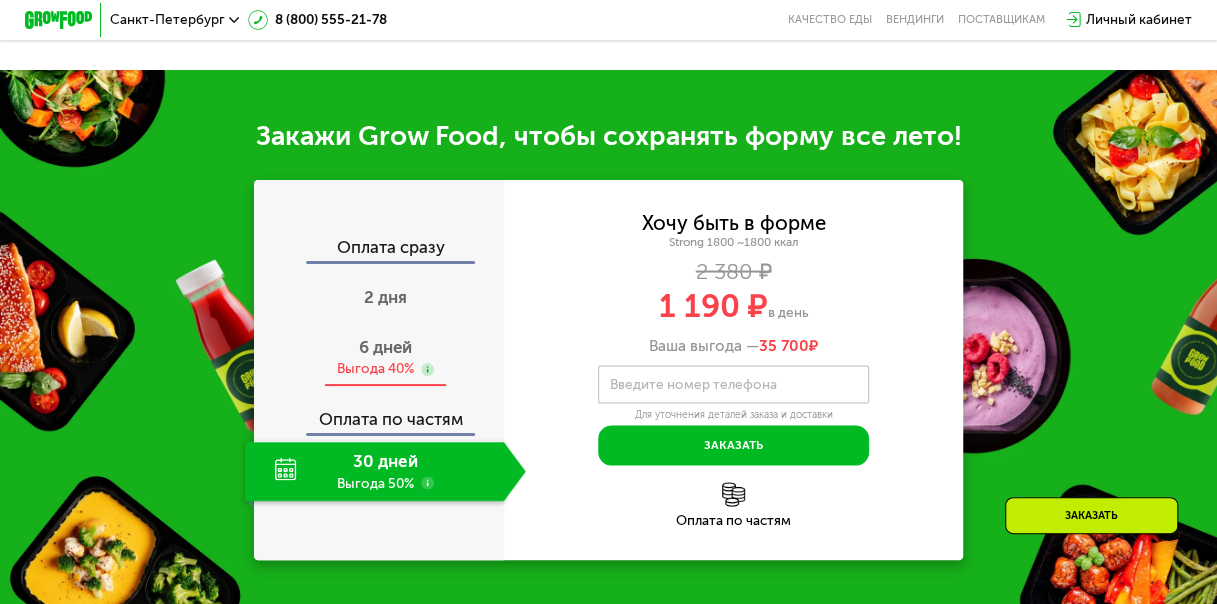 click on "6 дней Выгода 40%" at bounding box center [385, 357] 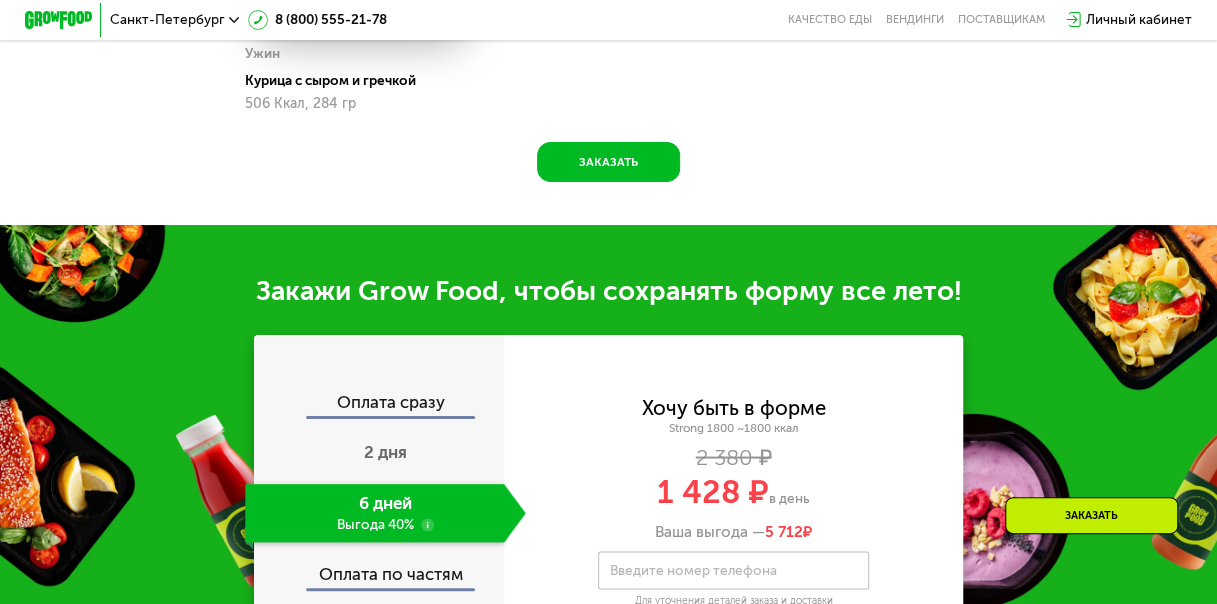 scroll, scrollTop: 1741, scrollLeft: 0, axis: vertical 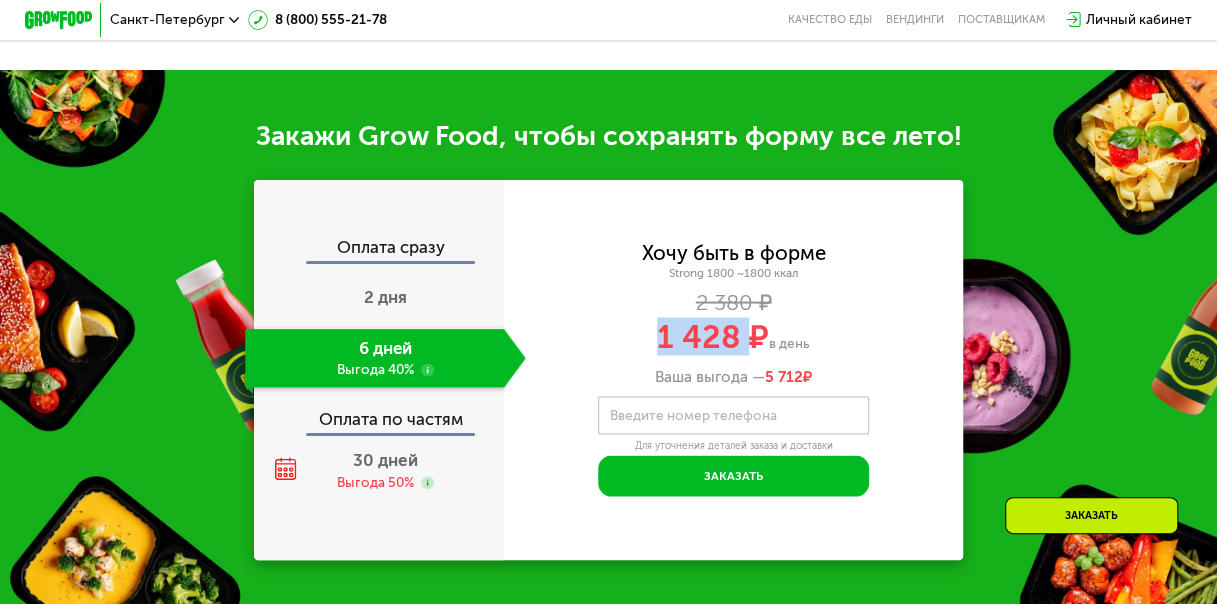 drag, startPoint x: 747, startPoint y: 358, endPoint x: 660, endPoint y: 367, distance: 87.46428 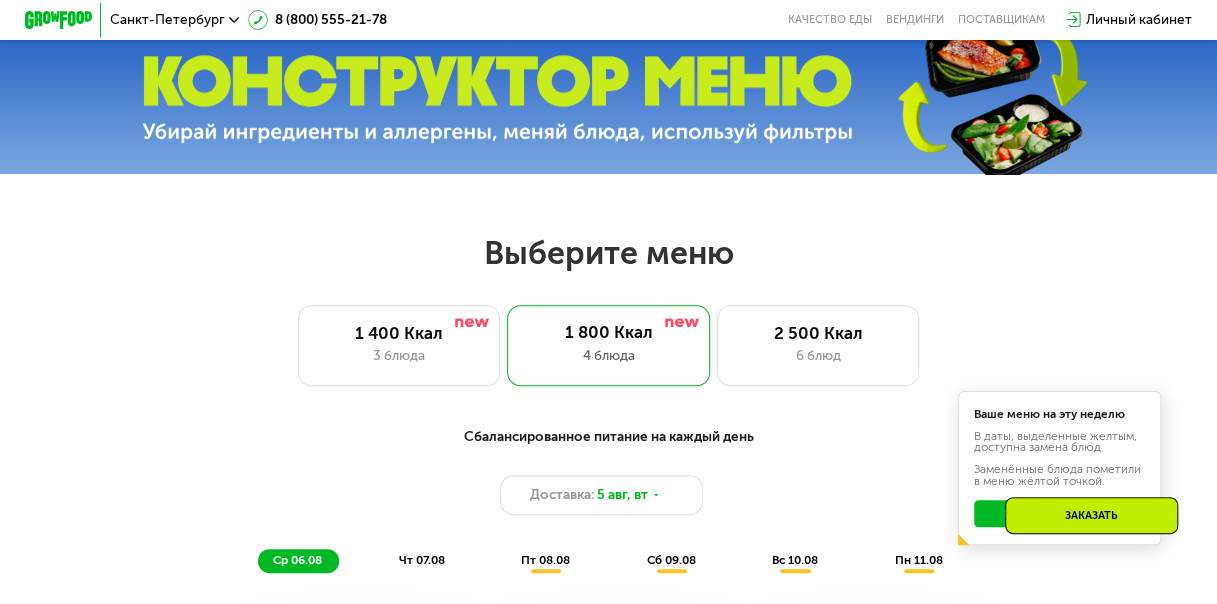 scroll, scrollTop: 600, scrollLeft: 0, axis: vertical 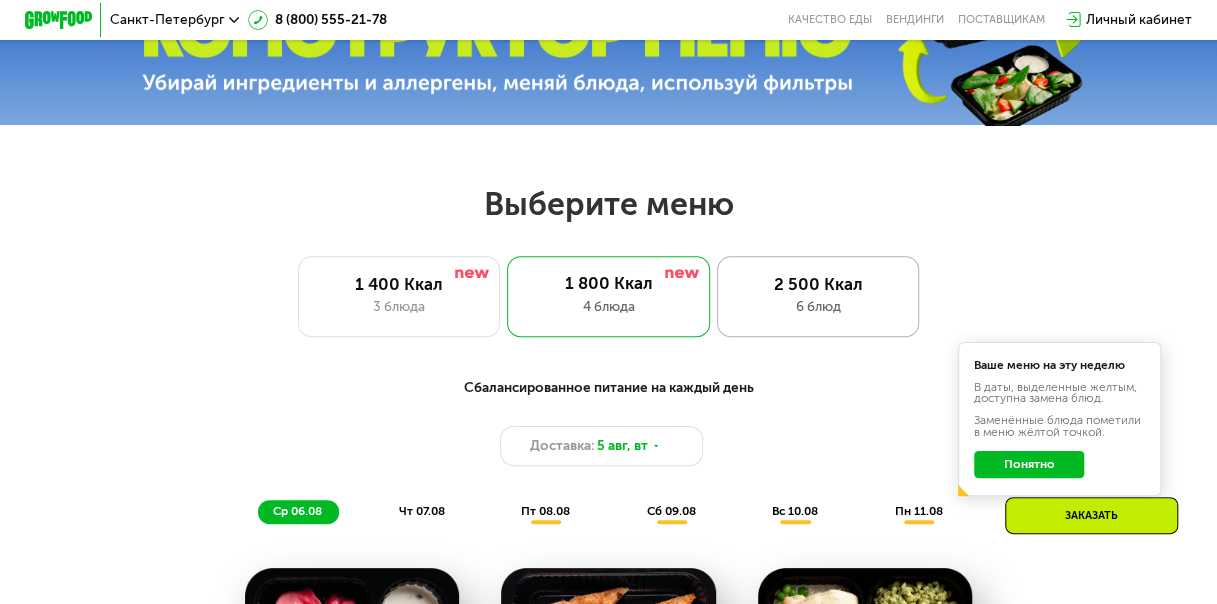 click on "6 блюд" at bounding box center (818, 307) 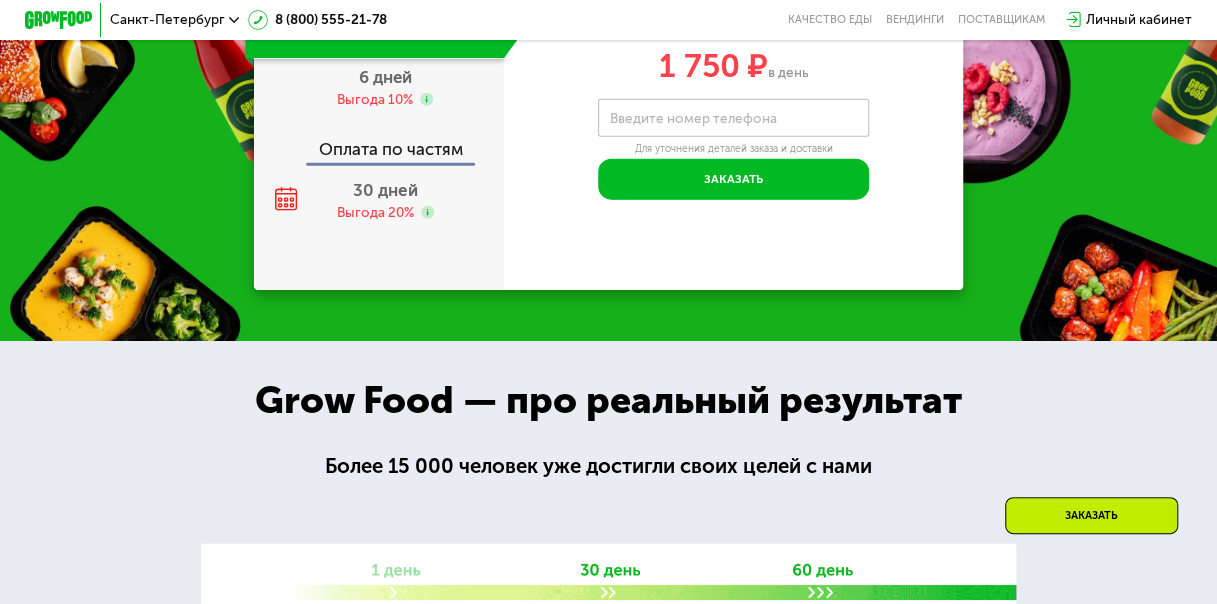 scroll, scrollTop: 2000, scrollLeft: 0, axis: vertical 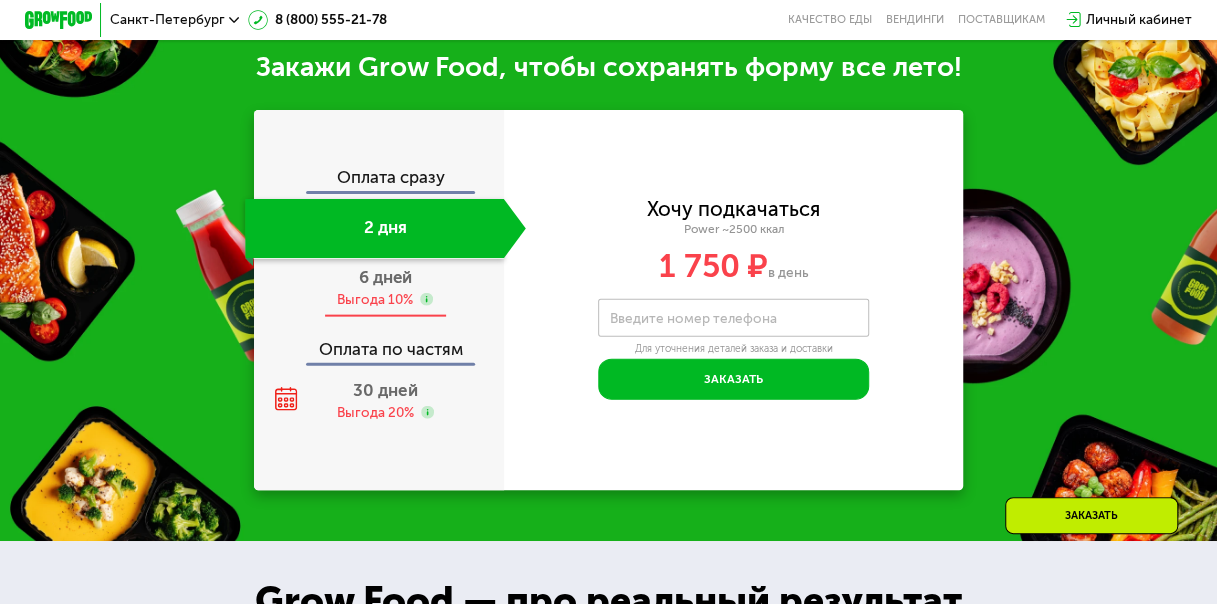 click on "6 дней Выгода 10%" at bounding box center (385, 288) 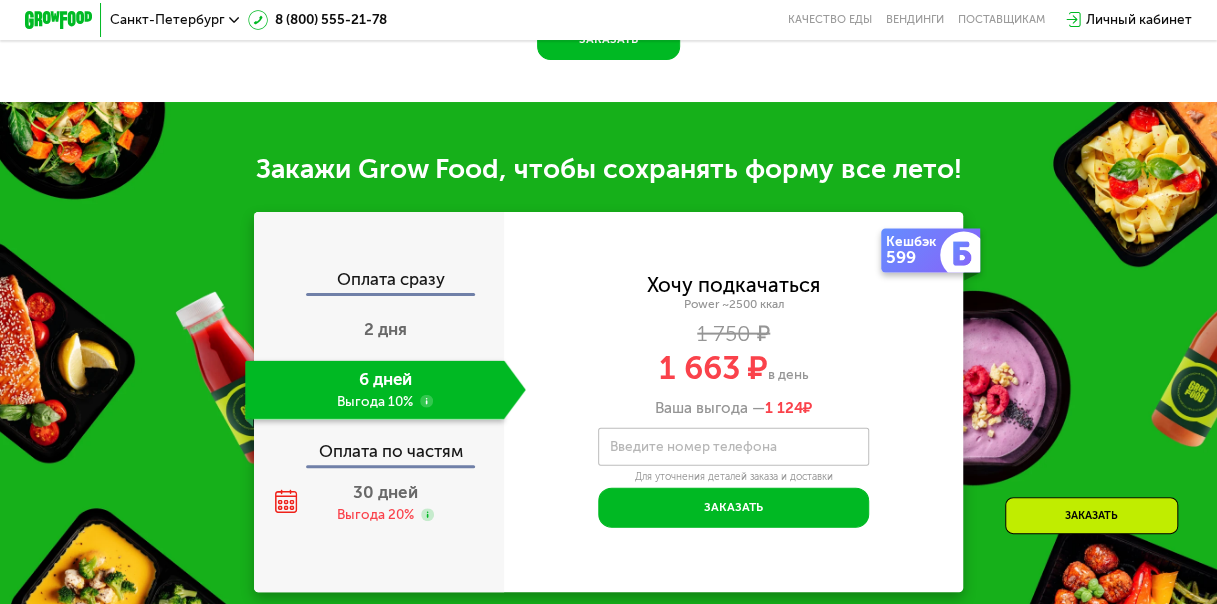 scroll, scrollTop: 1900, scrollLeft: 0, axis: vertical 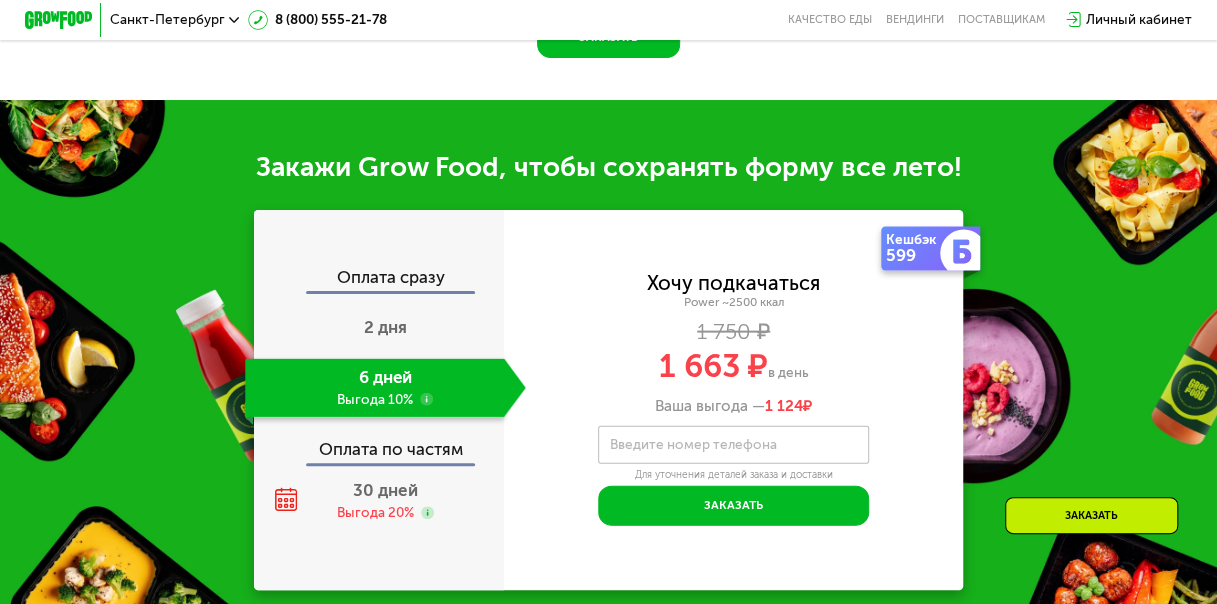 click 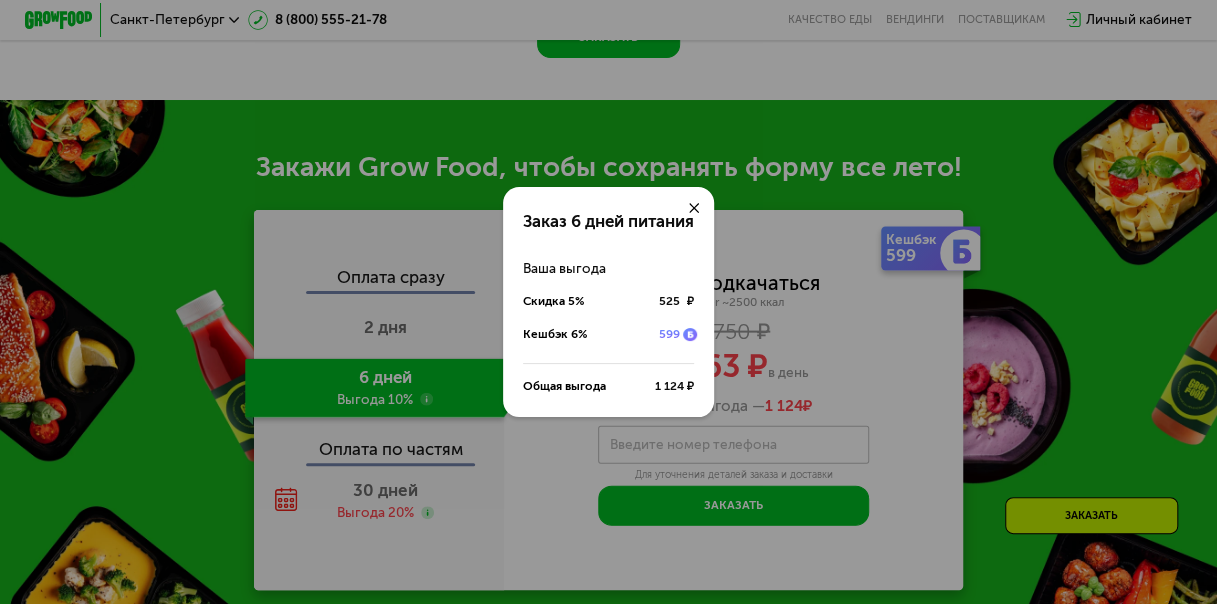 click at bounding box center [694, 207] 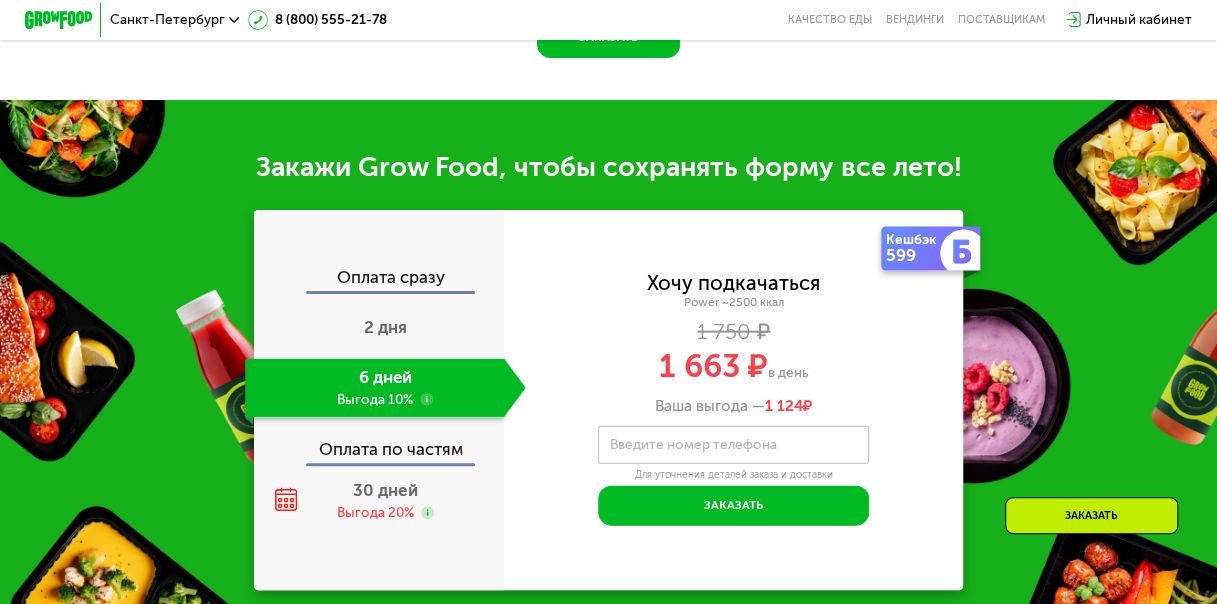 click on "Кешбэк 599" at bounding box center (915, 249) 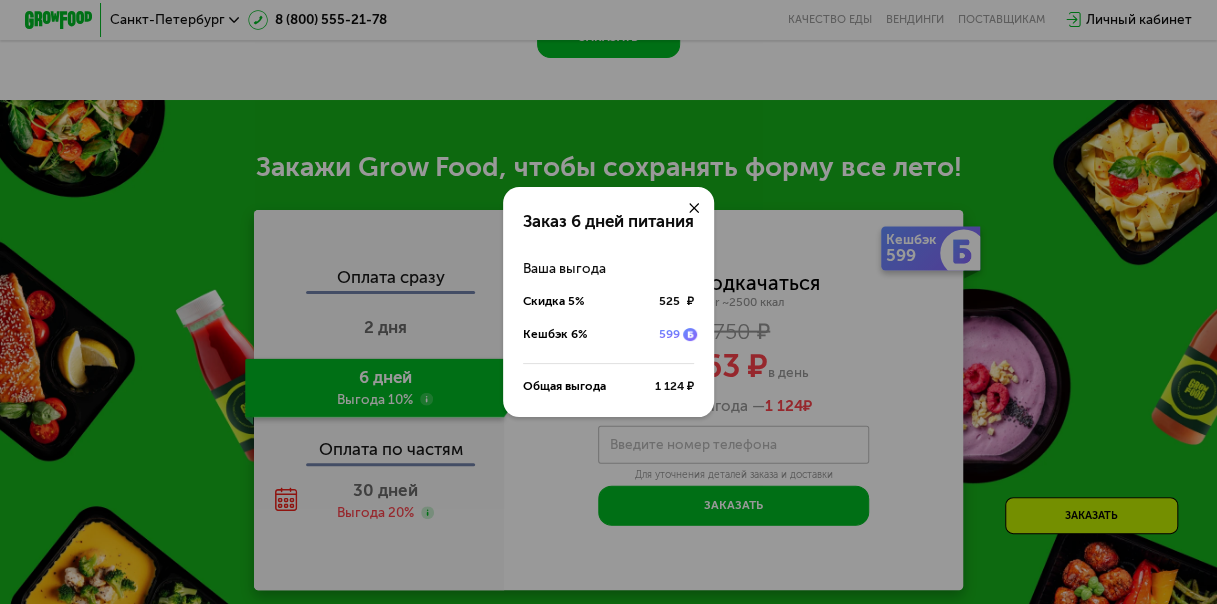 click 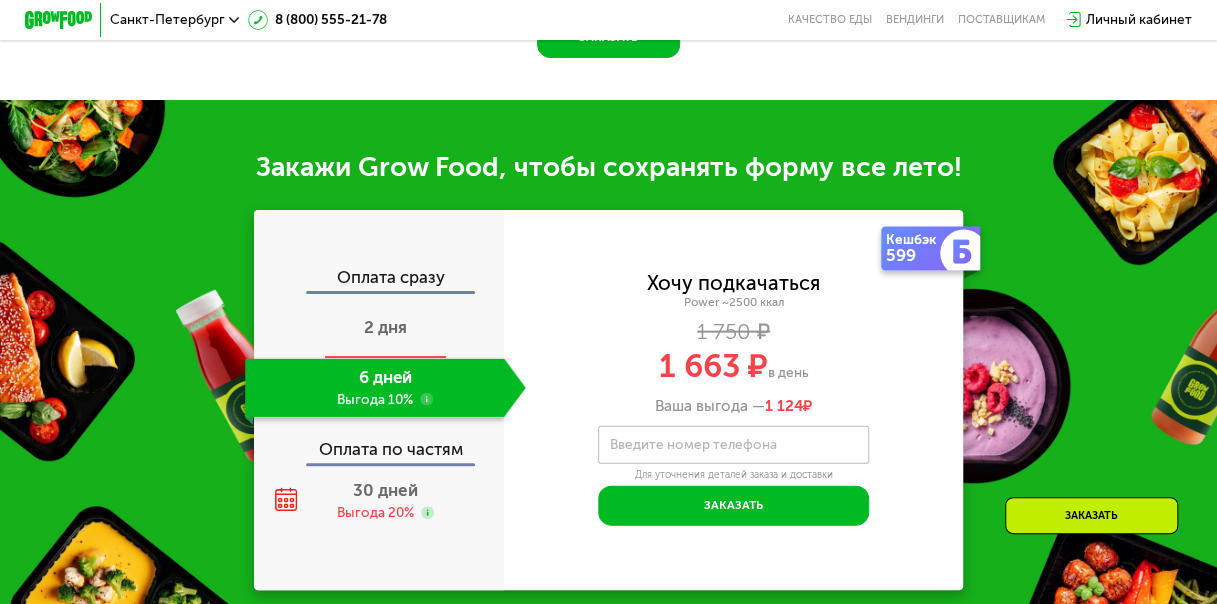 click on "2 дня" at bounding box center (385, 328) 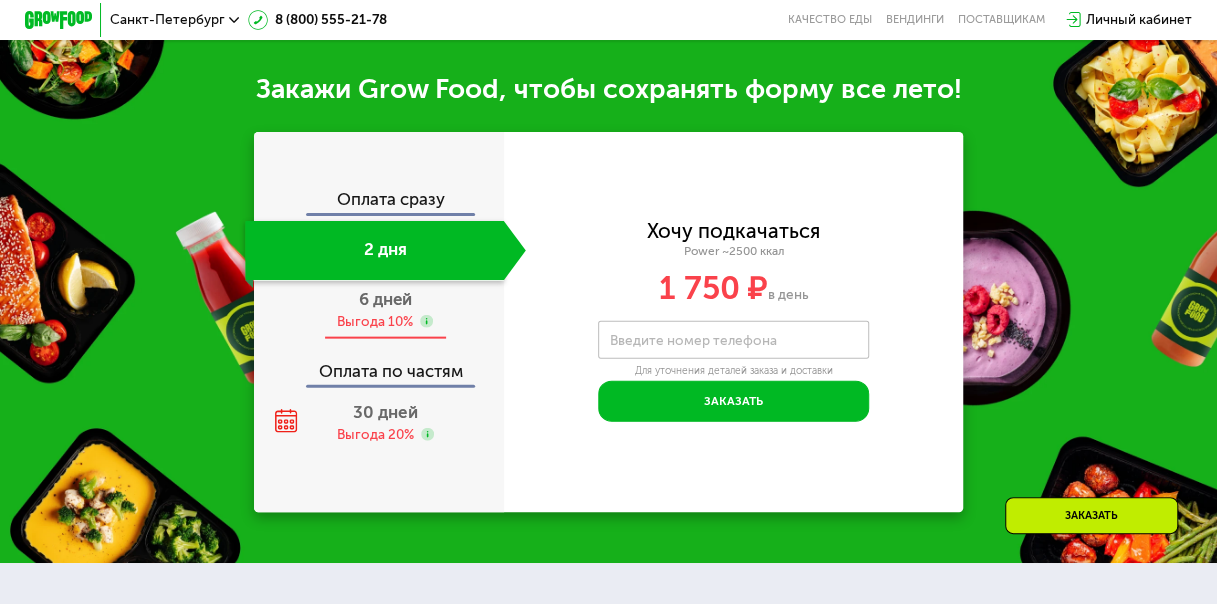 scroll, scrollTop: 1900, scrollLeft: 0, axis: vertical 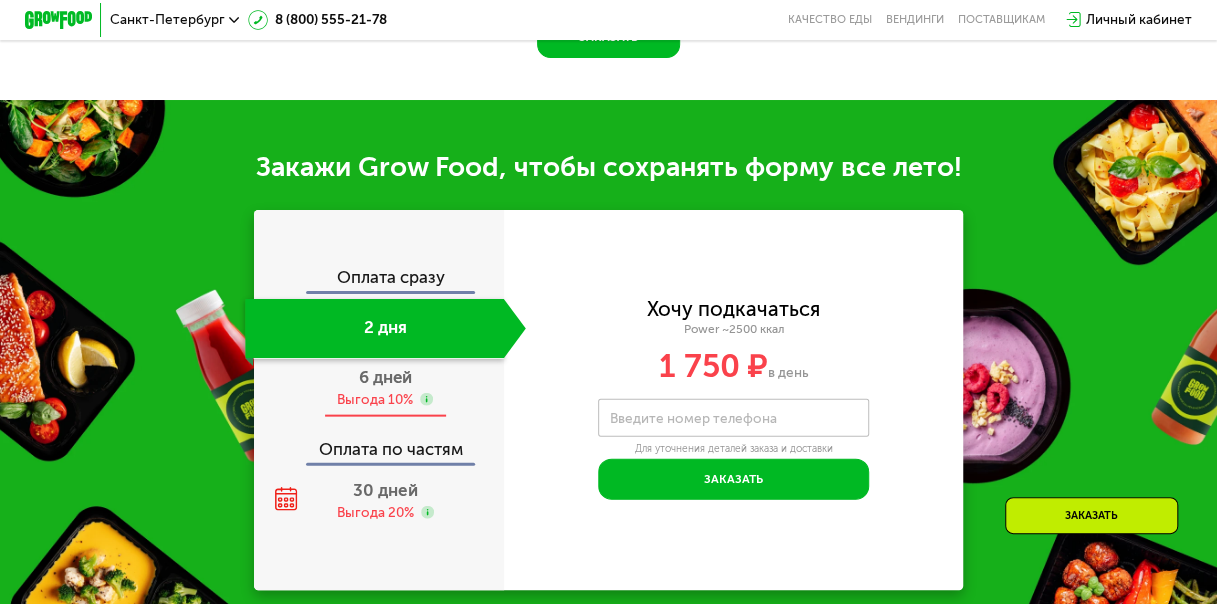click on "Выгода 10%" at bounding box center [375, 400] 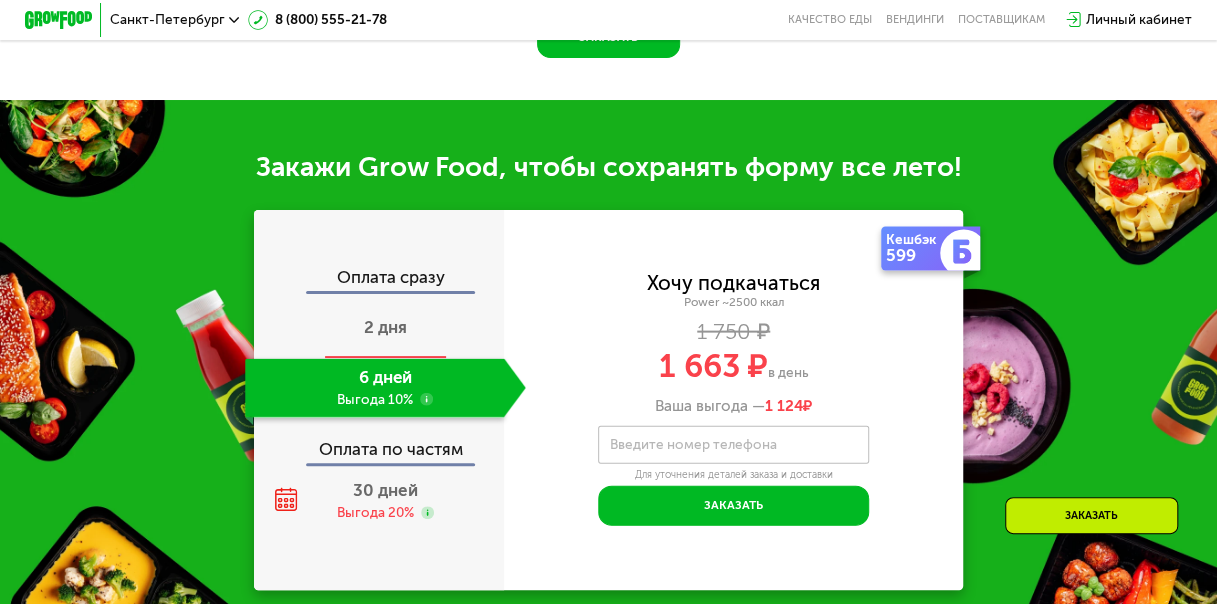 click on "2 дня" at bounding box center [385, 328] 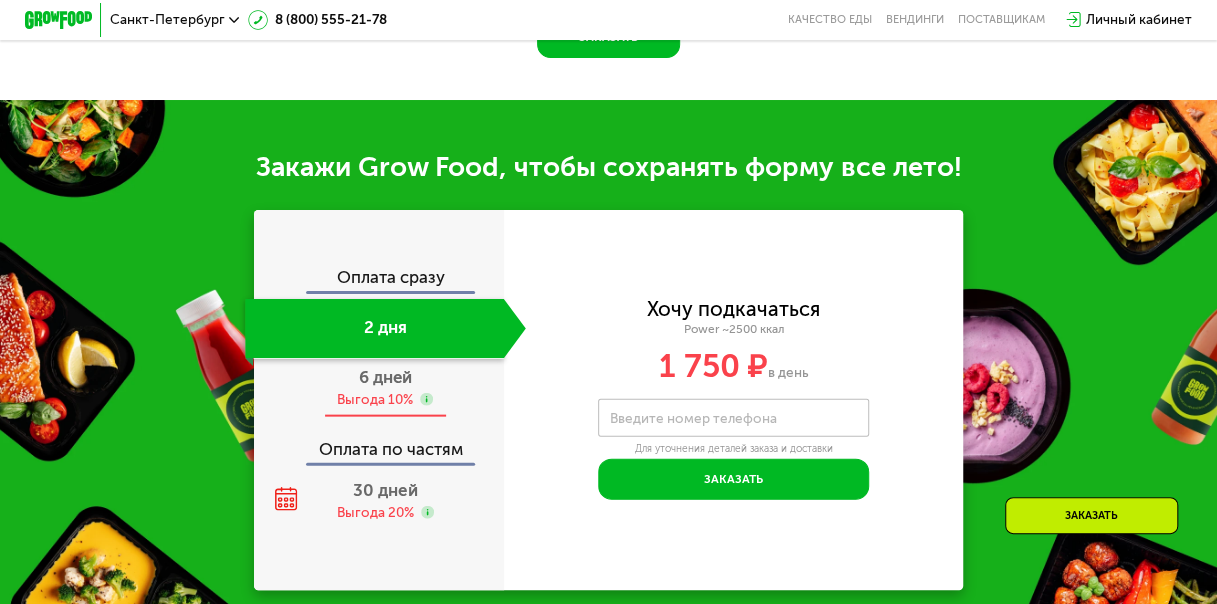 click on "6 дней Выгода 10%" at bounding box center (385, 388) 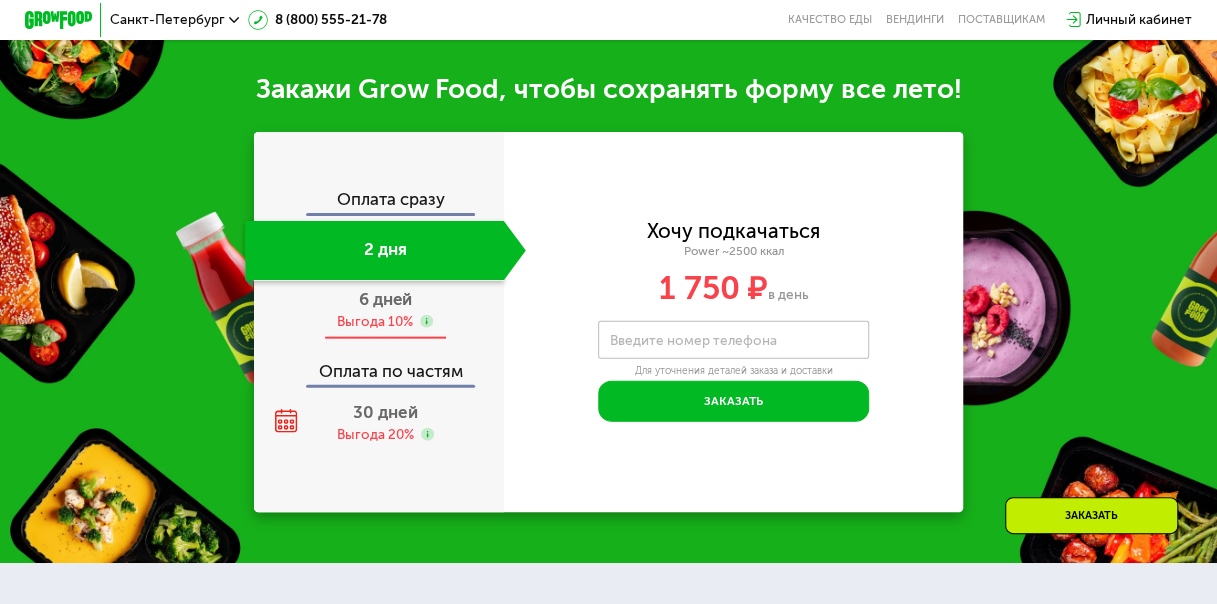 scroll, scrollTop: 1900, scrollLeft: 0, axis: vertical 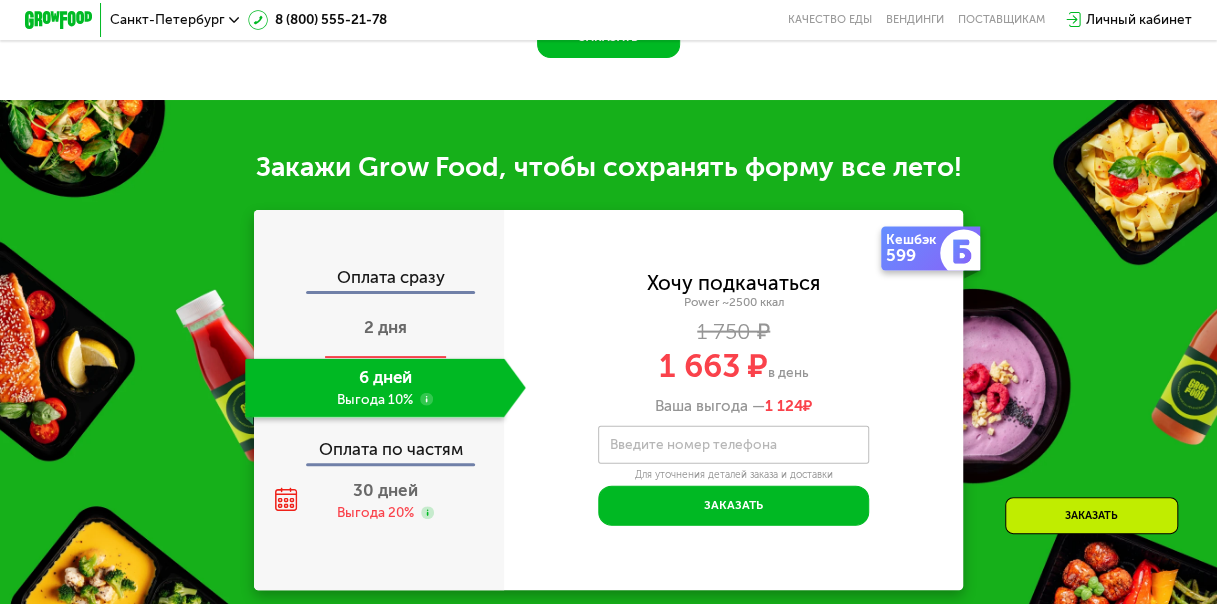 click on "2 дня" at bounding box center (385, 328) 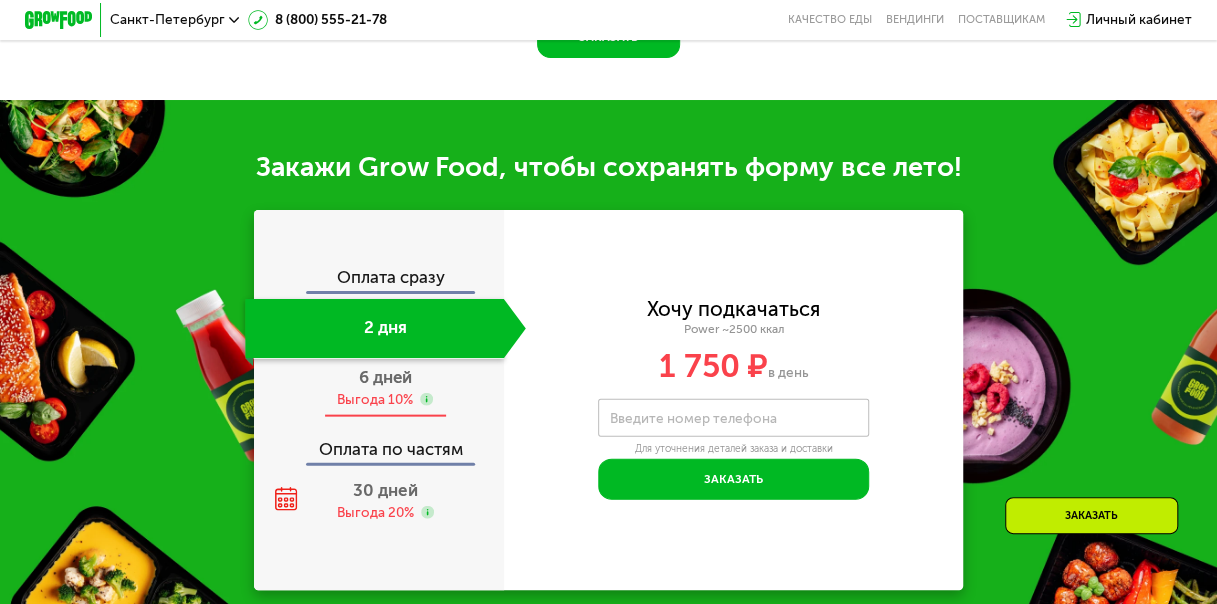 click on "6 дней" at bounding box center [385, 377] 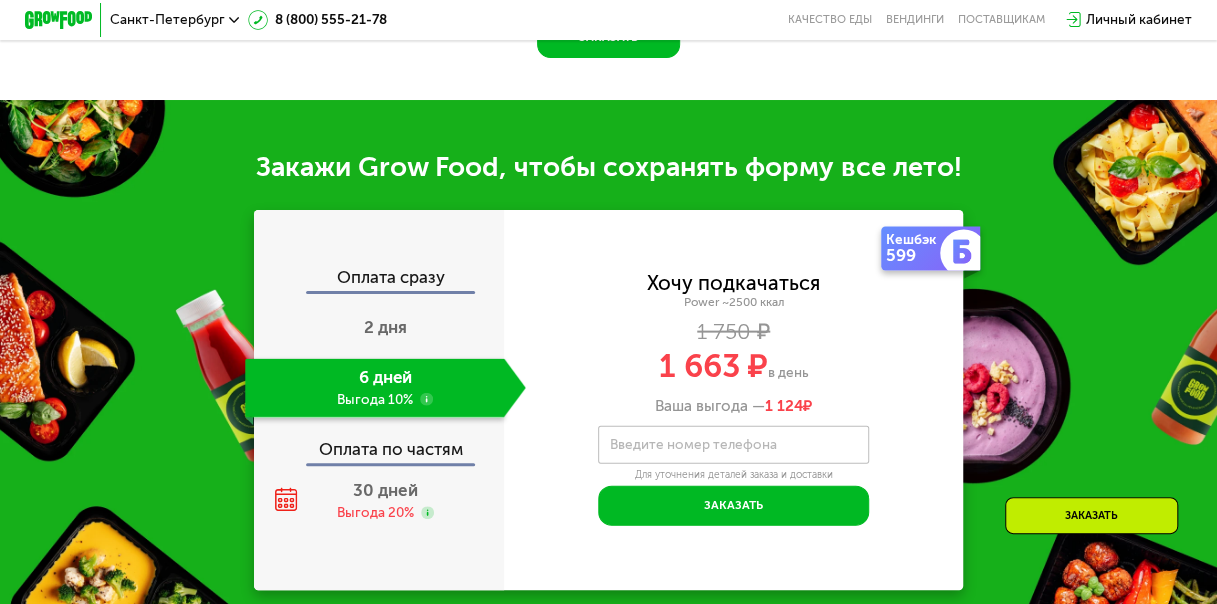 click at bounding box center (962, 252) 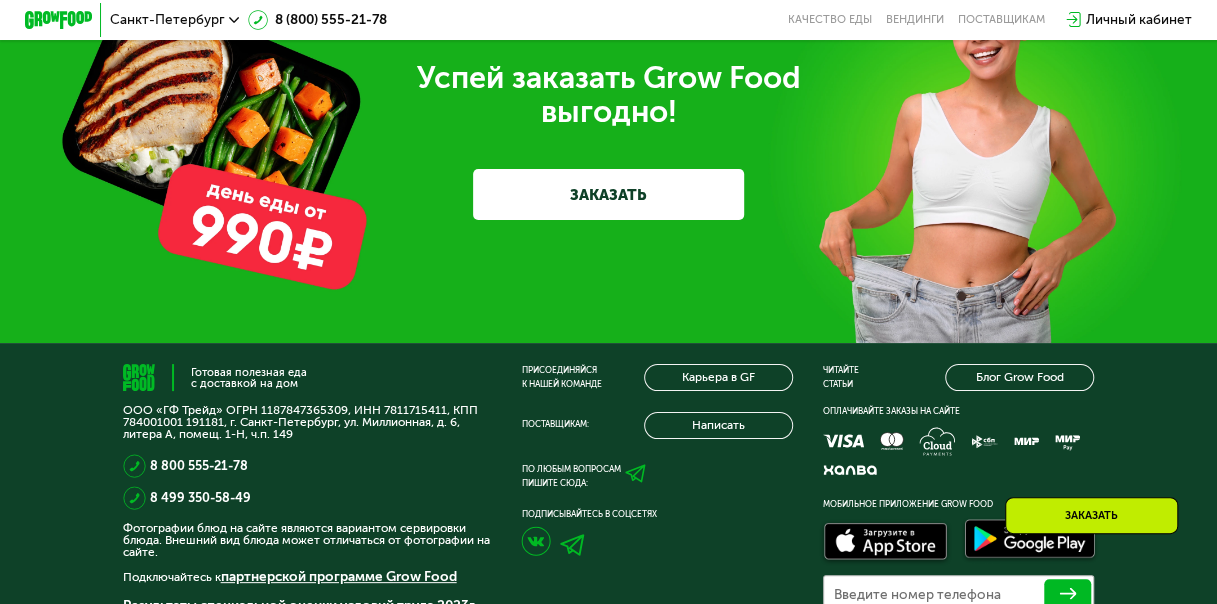 scroll, scrollTop: 5520, scrollLeft: 0, axis: vertical 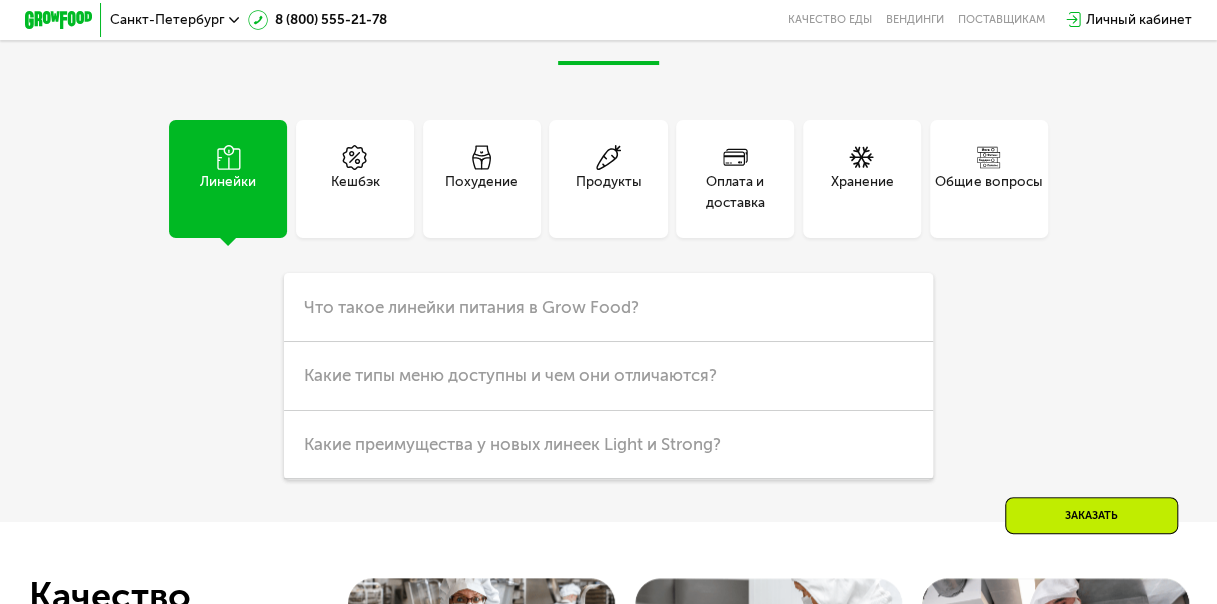 click on "Кешбэк" at bounding box center [354, 192] 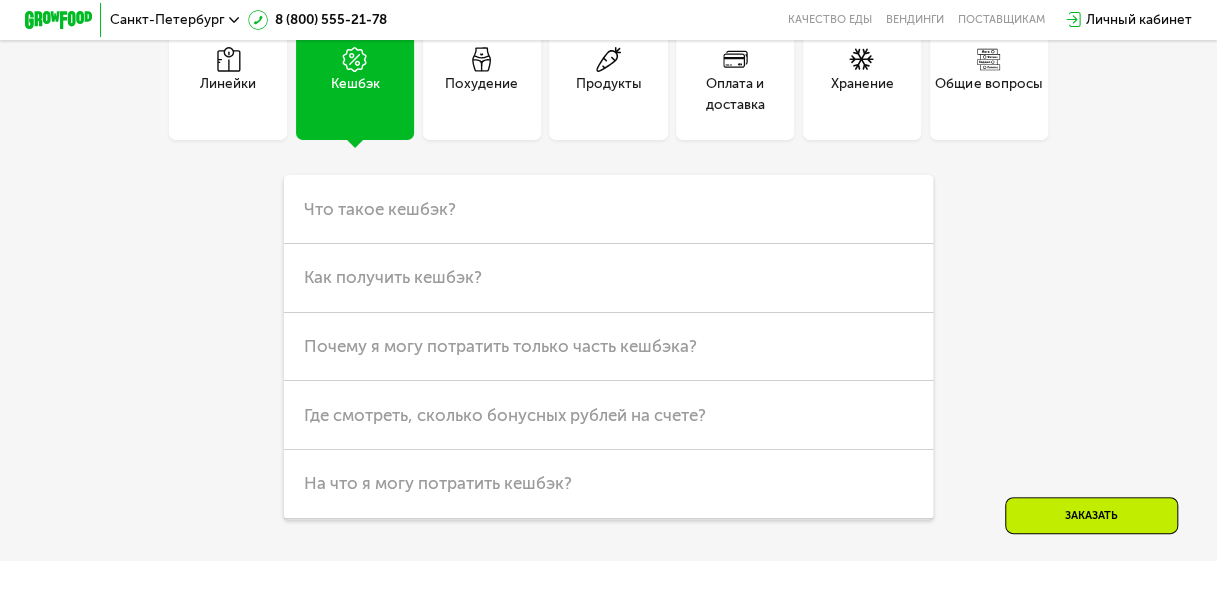 scroll, scrollTop: 4520, scrollLeft: 0, axis: vertical 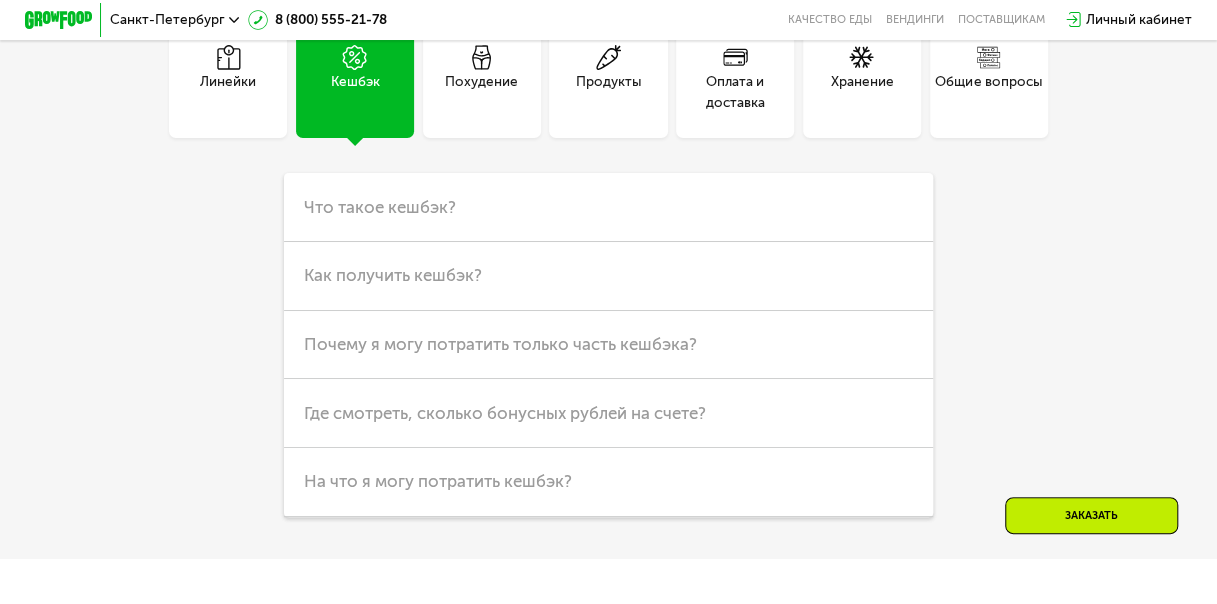 click on "Линейки Кешбэк Похудение Продукты Оплата и доставка Хранение Общие вопросы Что такое линейки питания в Grow Food? Это готовое сбалансированное питание, доступное в трех вариантах калорийности. Вы выбираете линейку в зависимости от ваших целей — похудение, поддержание или набор массы.
При первом заказе удобный инструмент в приложении поможет подобрать линейку персонально для вас.
Какие типы меню доступны и чем они отличаются? В Grow Food есть разные линейки питания (от 1400 до 2500 ккал) под любые цели:
Какие преимущества у новых линеек Light и Strong? Что такое кешбэк?" at bounding box center [608, 268] 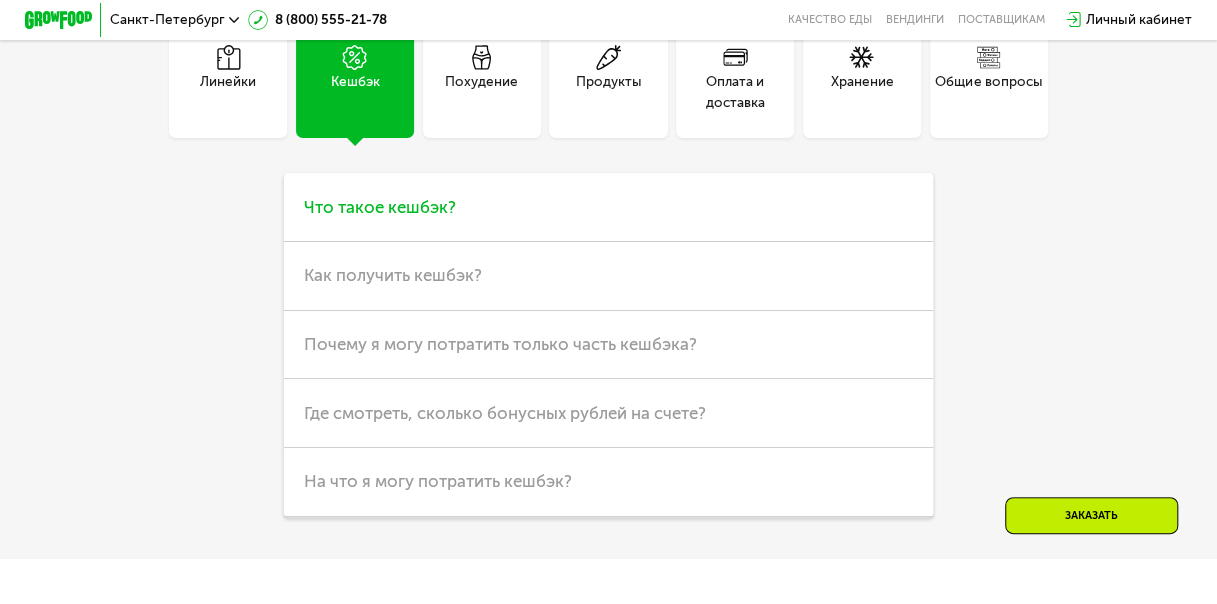 click on "Что такое кешбэк?" at bounding box center (608, 207) 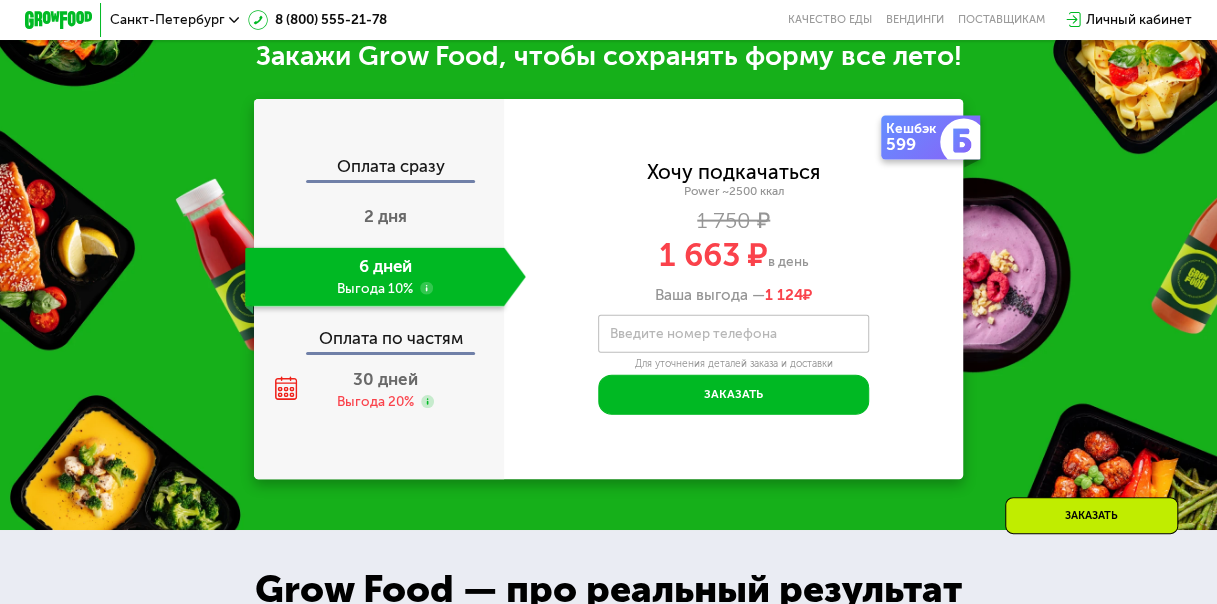 scroll, scrollTop: 2020, scrollLeft: 0, axis: vertical 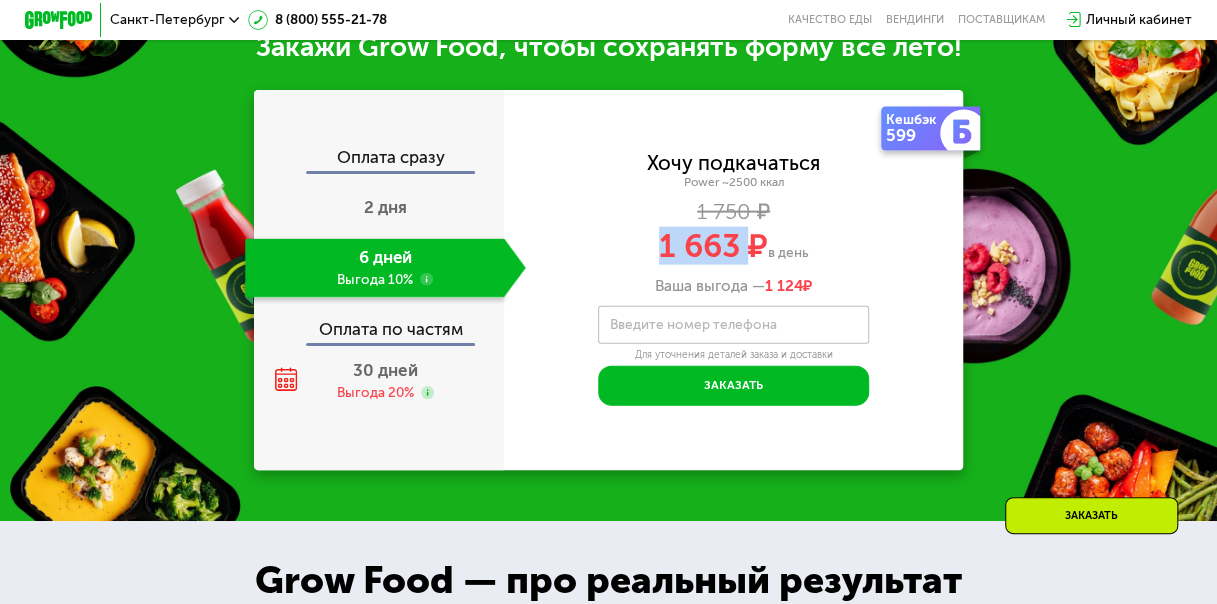 drag, startPoint x: 743, startPoint y: 260, endPoint x: 643, endPoint y: 262, distance: 100.02 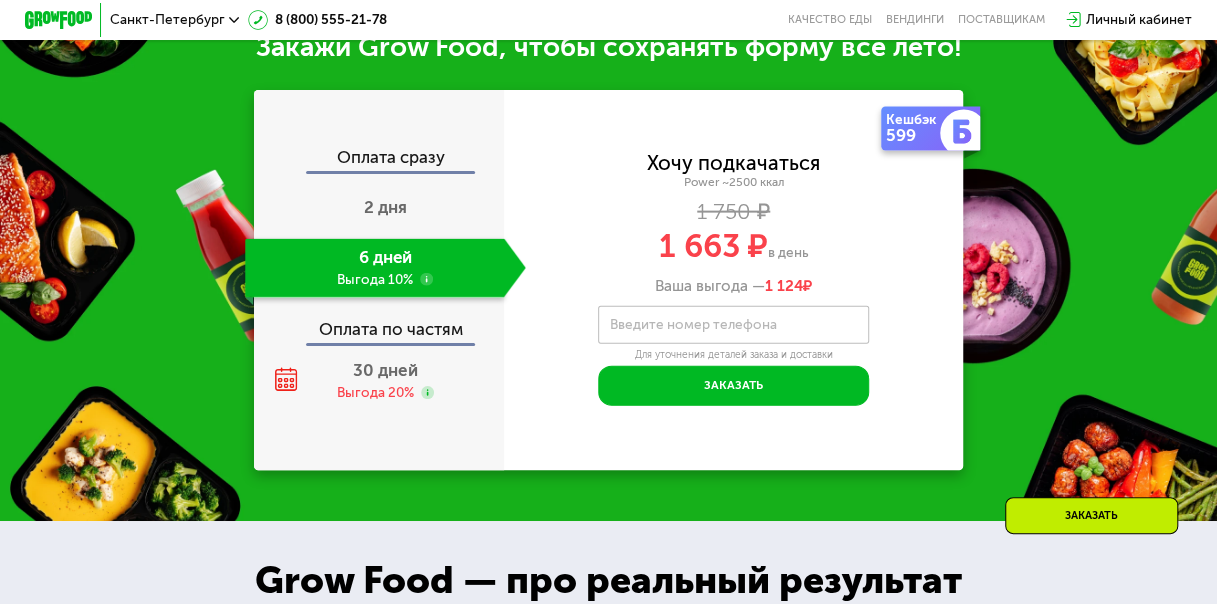 click on "1 750 ₽" at bounding box center [734, 212] 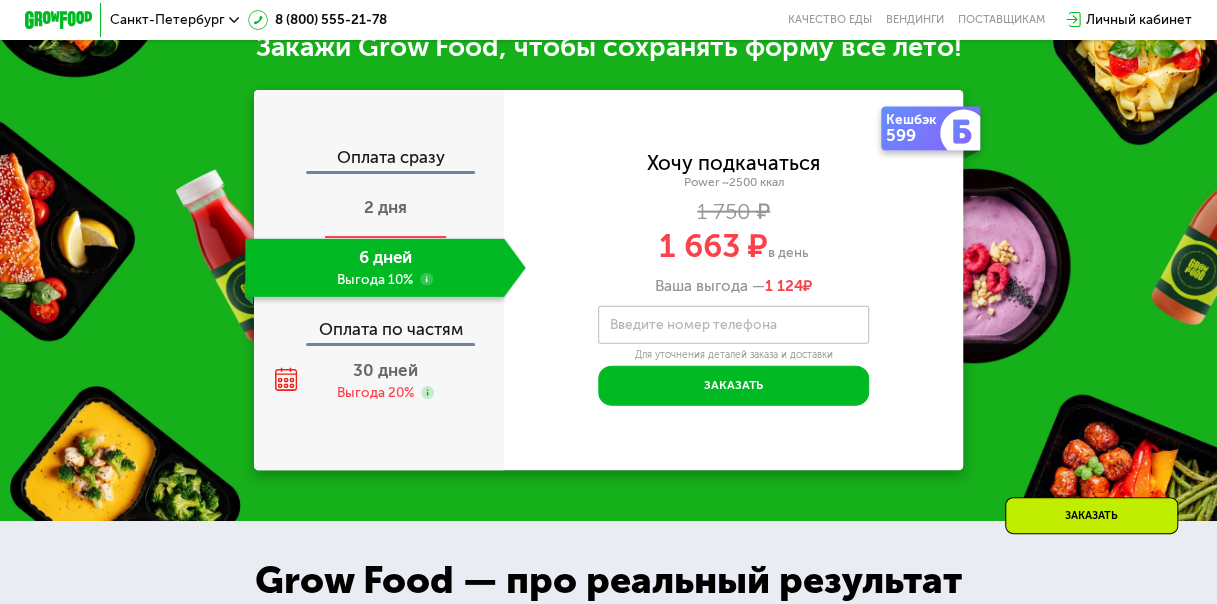 click on "2 дня" at bounding box center (385, 207) 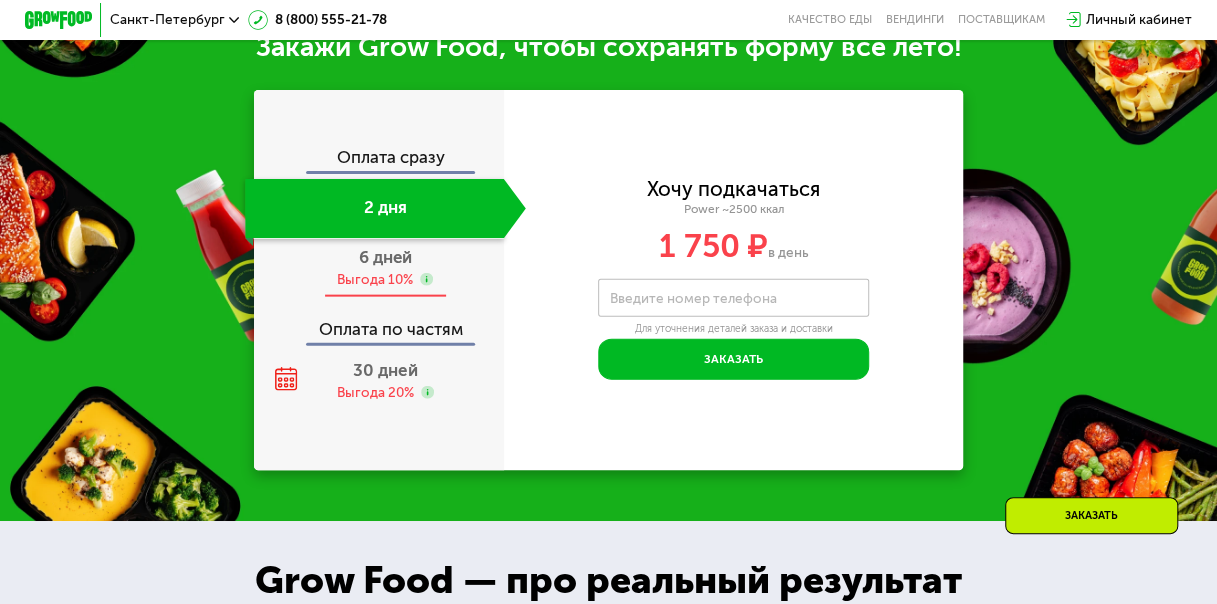 click on "6 дней" at bounding box center (385, 257) 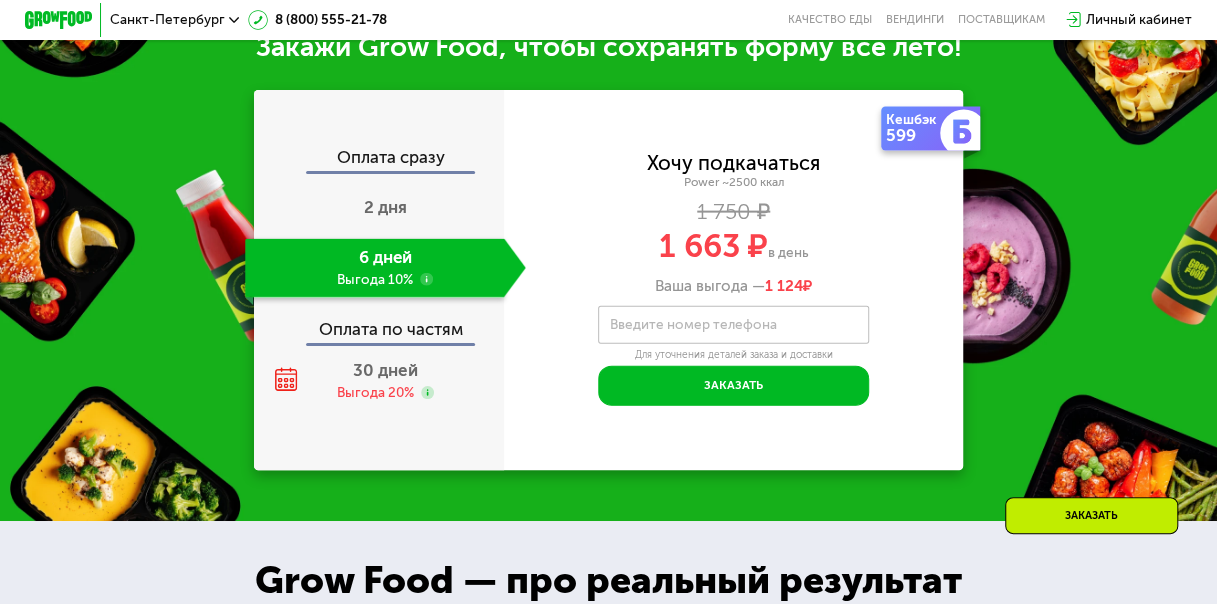 click 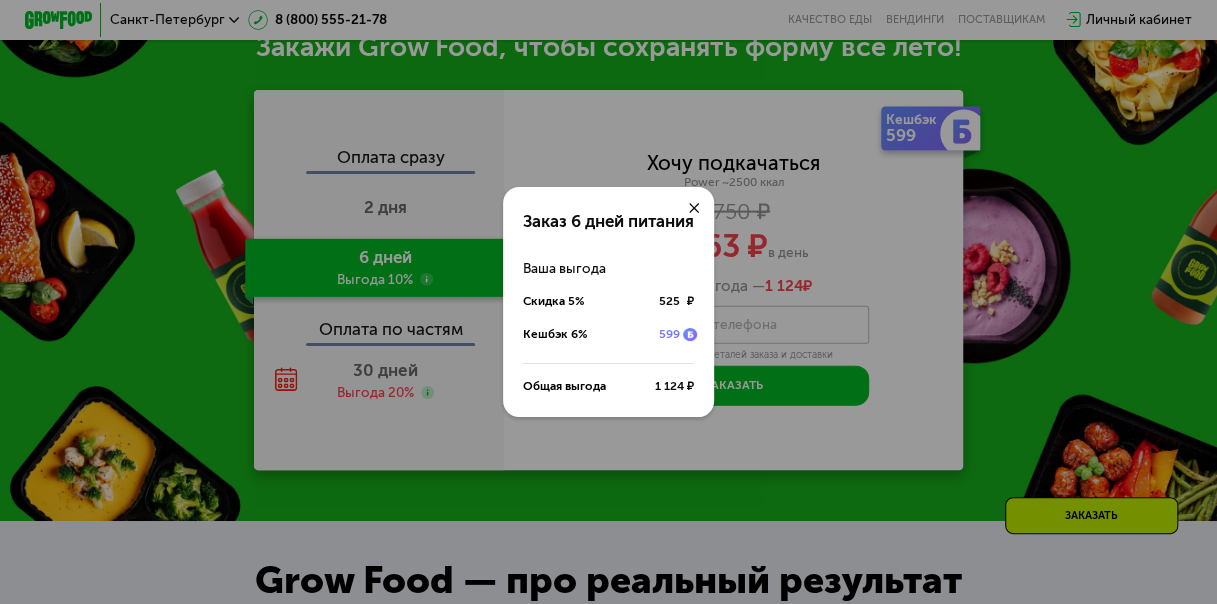 click 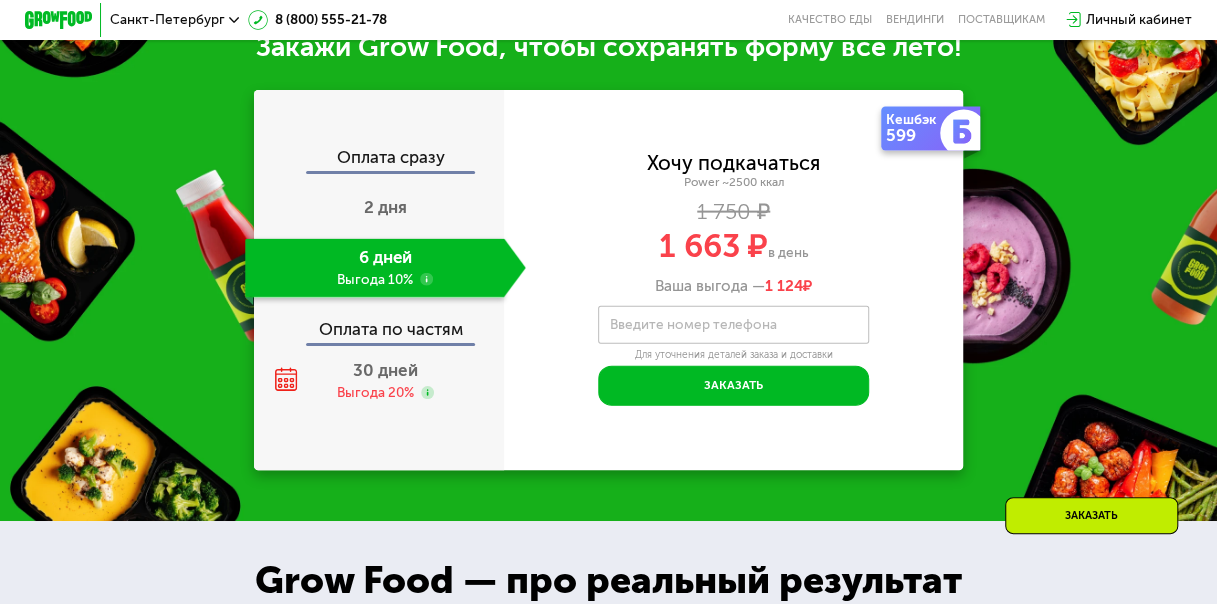 click on "6 дней Выгода 10%" 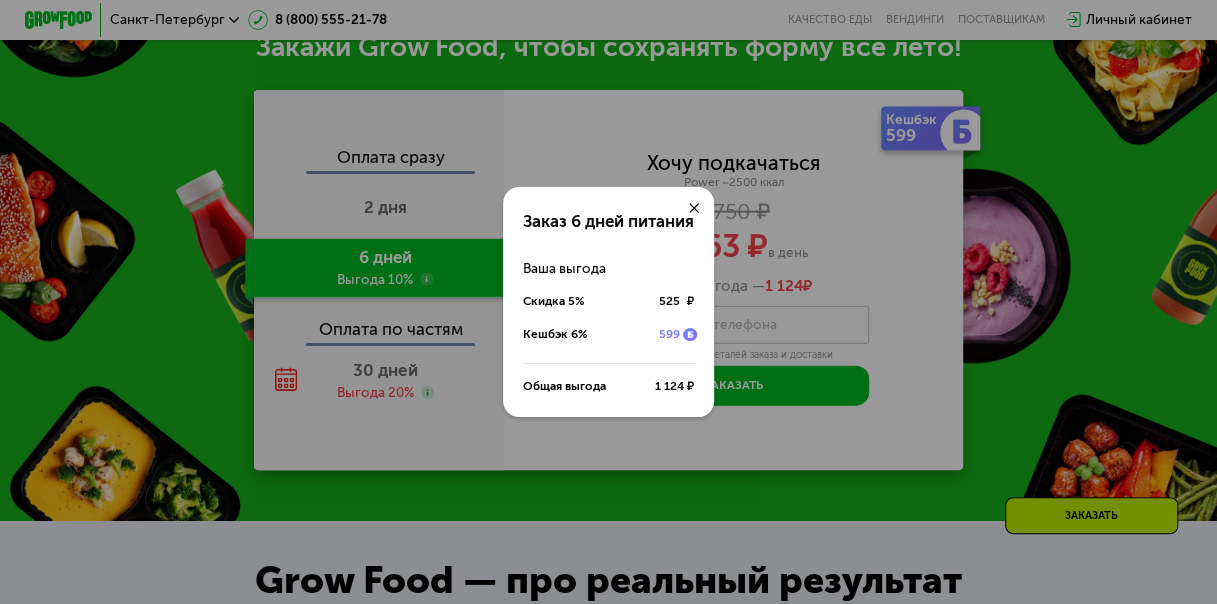 click 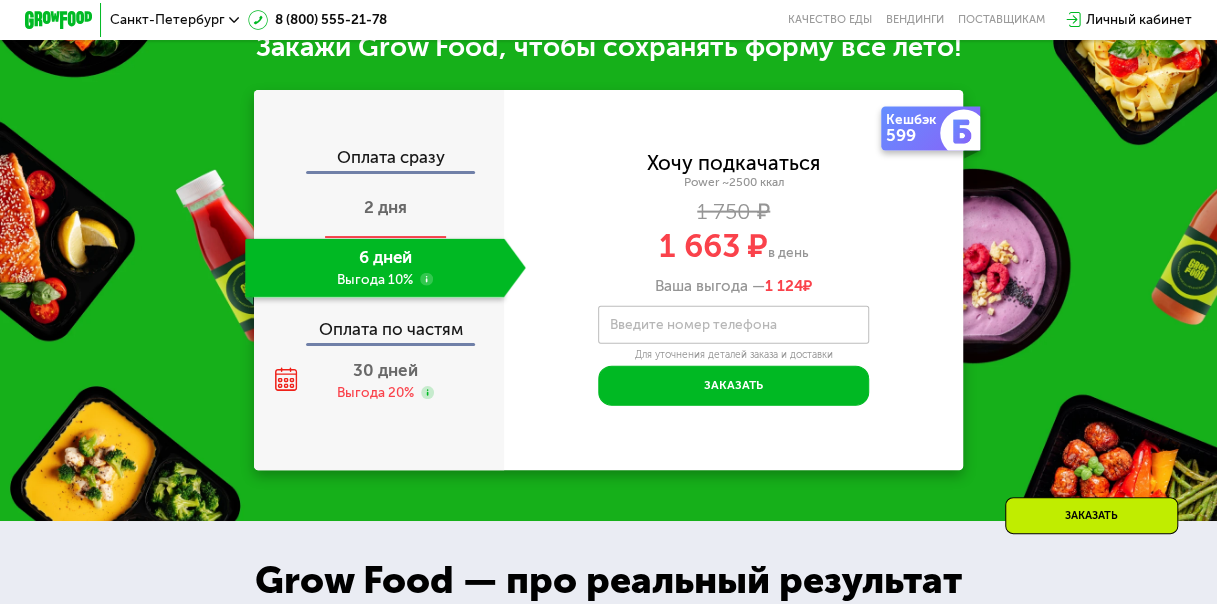 click on "2 дня" at bounding box center (385, 208) 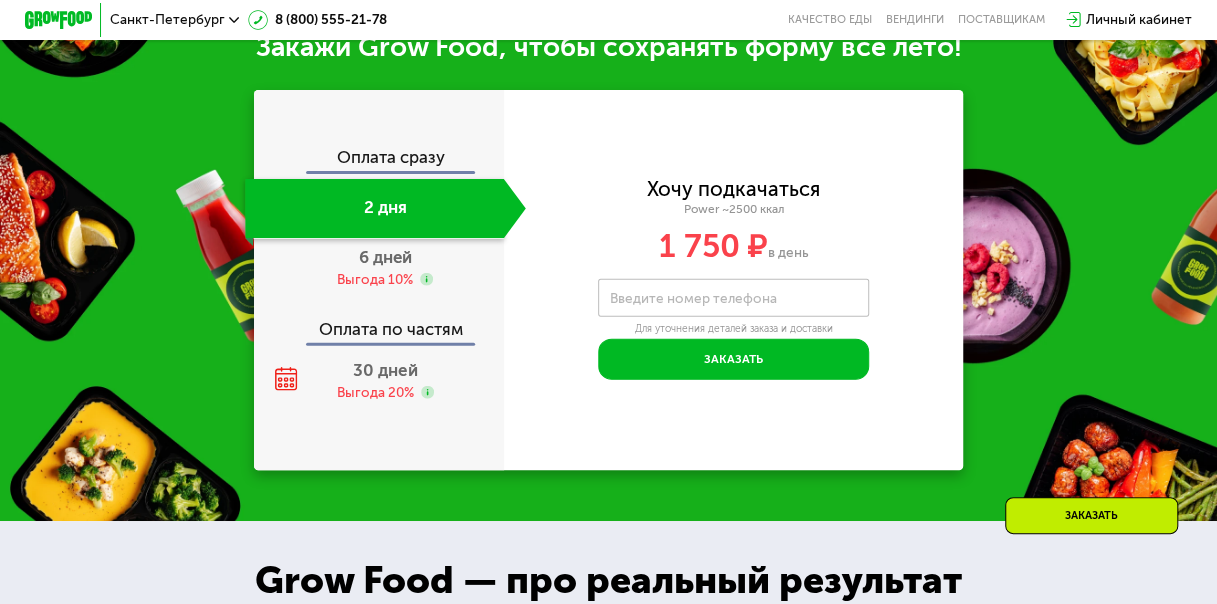 click on "6 дней Выгода 10%" at bounding box center (385, 268) 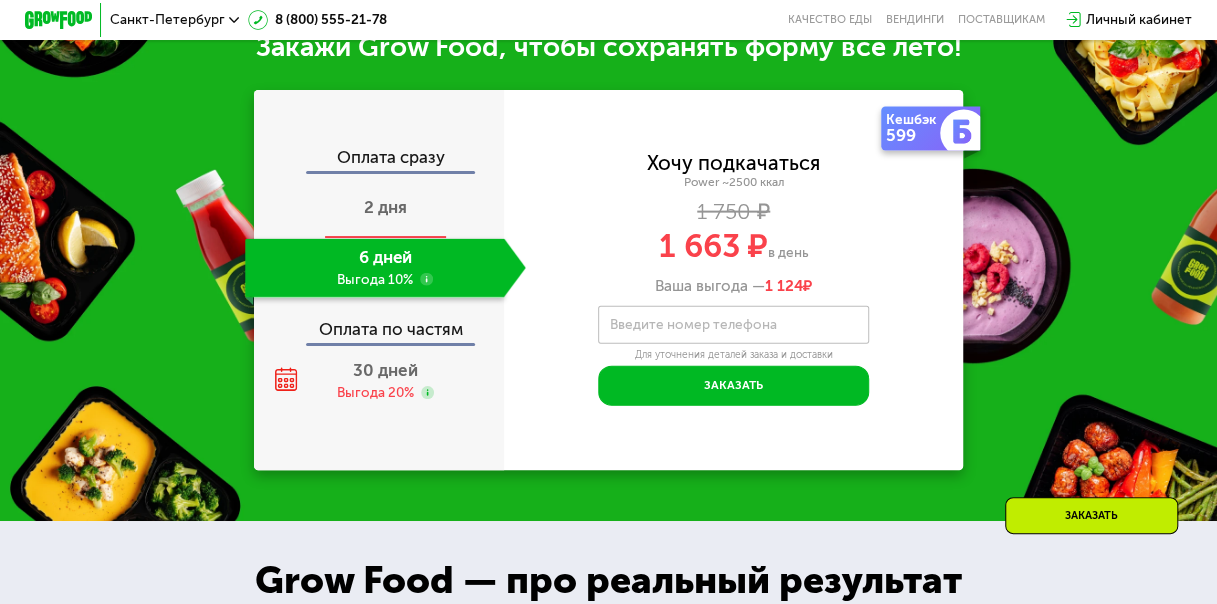 click on "2 дня" at bounding box center (385, 208) 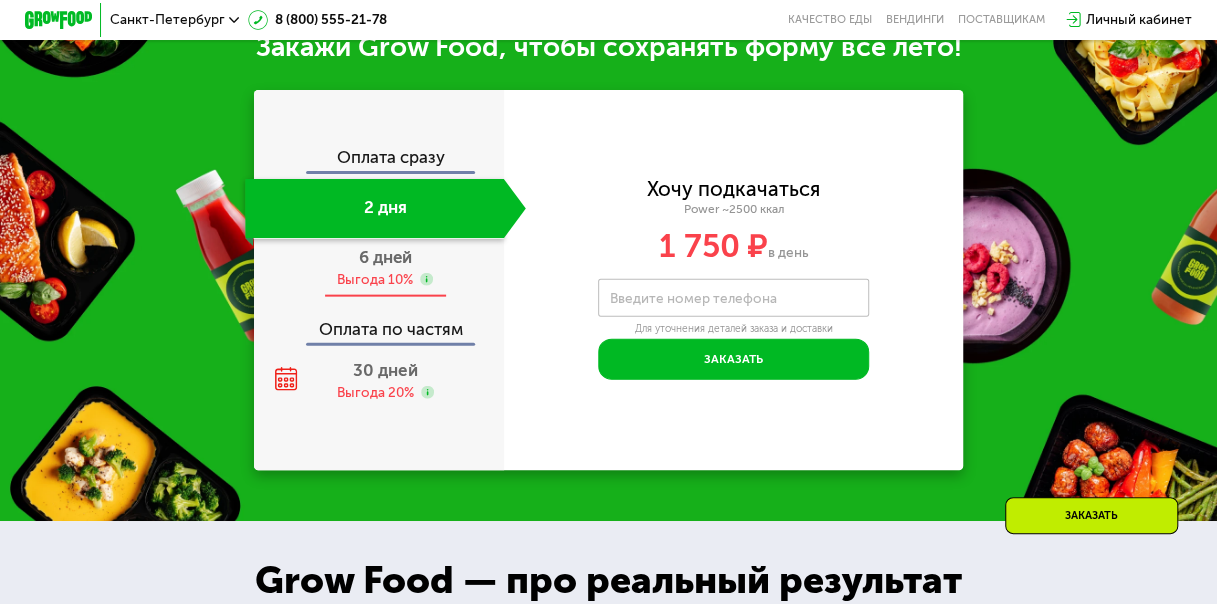 click on "6 дней Выгода 10%" at bounding box center [385, 268] 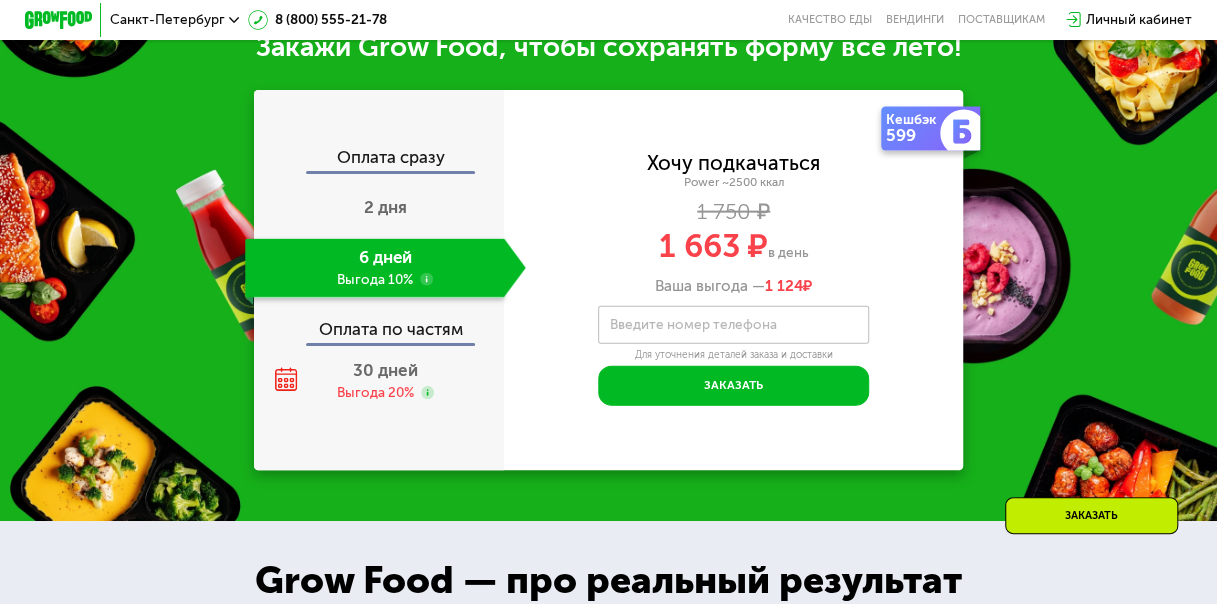 click 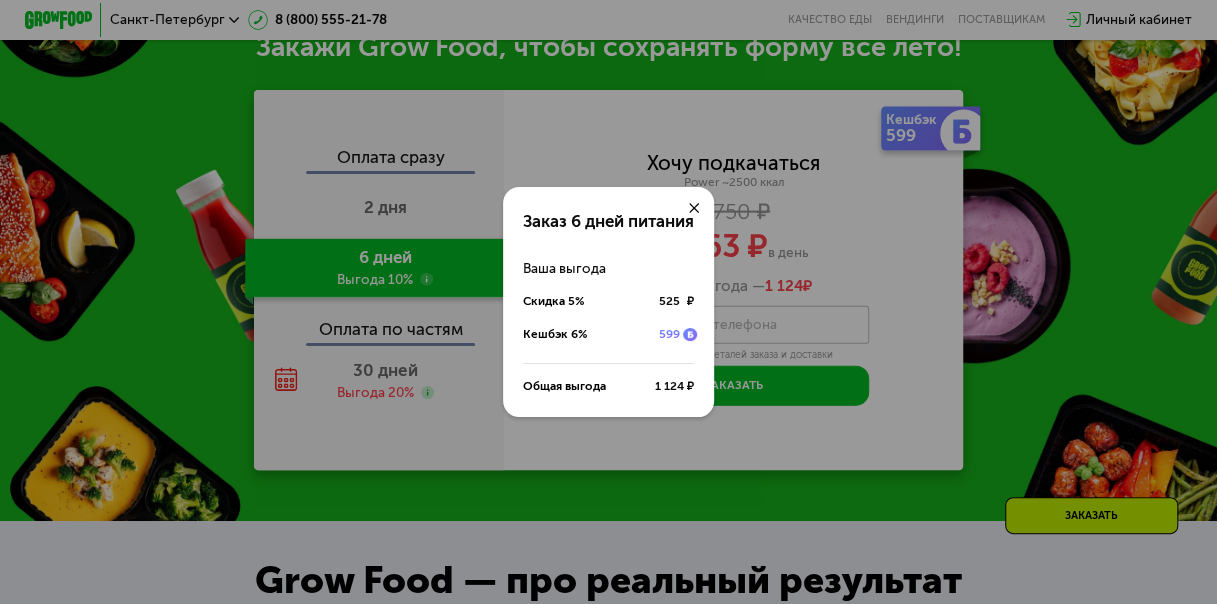 click at bounding box center [694, 207] 